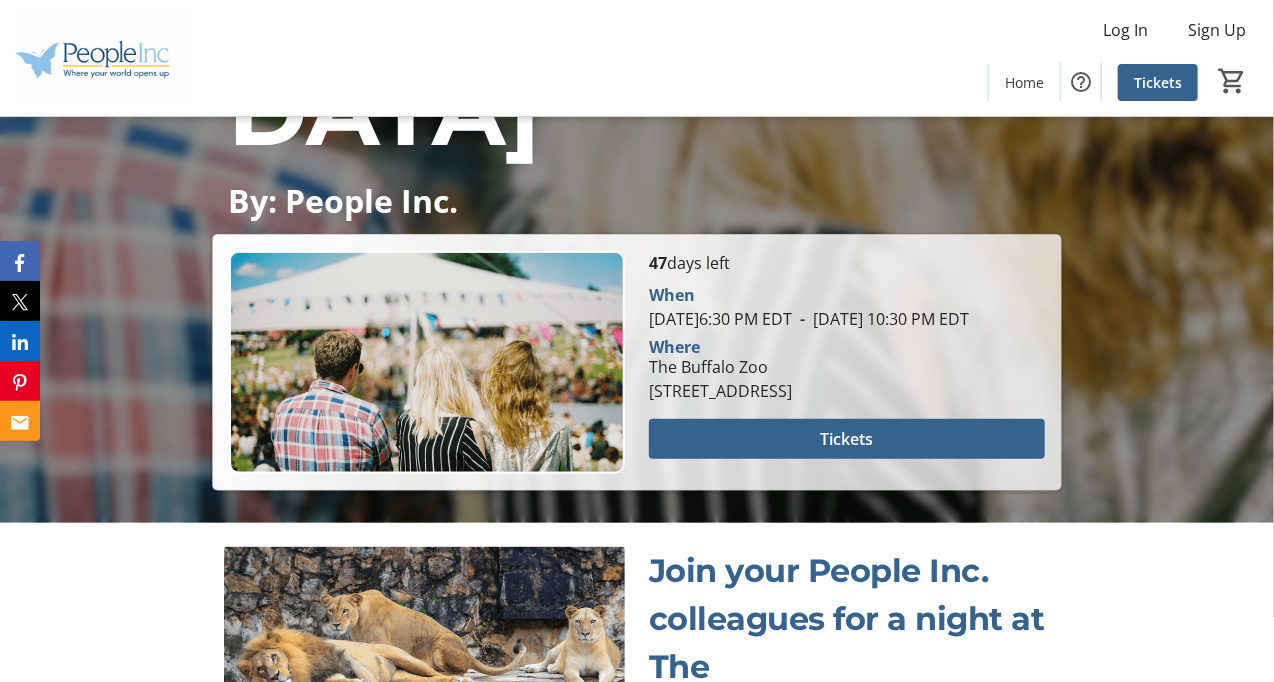 scroll, scrollTop: 472, scrollLeft: 0, axis: vertical 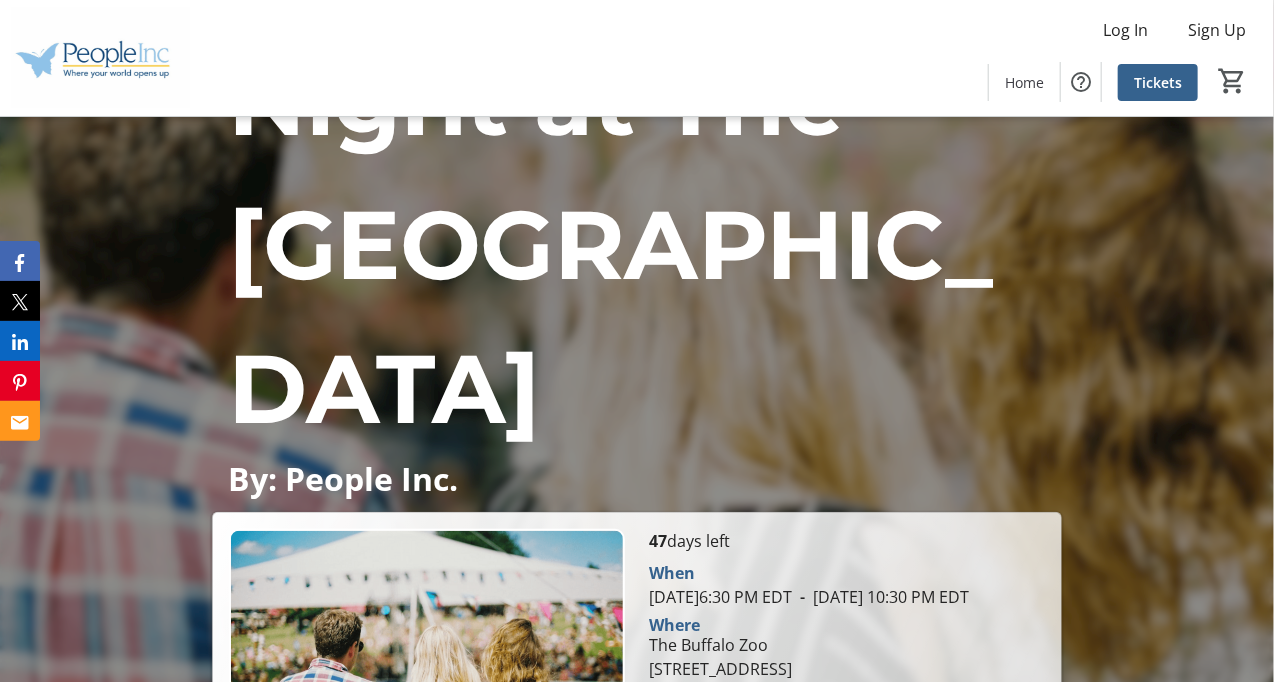 click on "When  [DATE]   6:30 PM EDT   -   [DATE] 10:30 PM EDT   Where  The [GEOGRAPHIC_DATA] [STREET_ADDRESS]  Tickets" at bounding box center (847, 645) 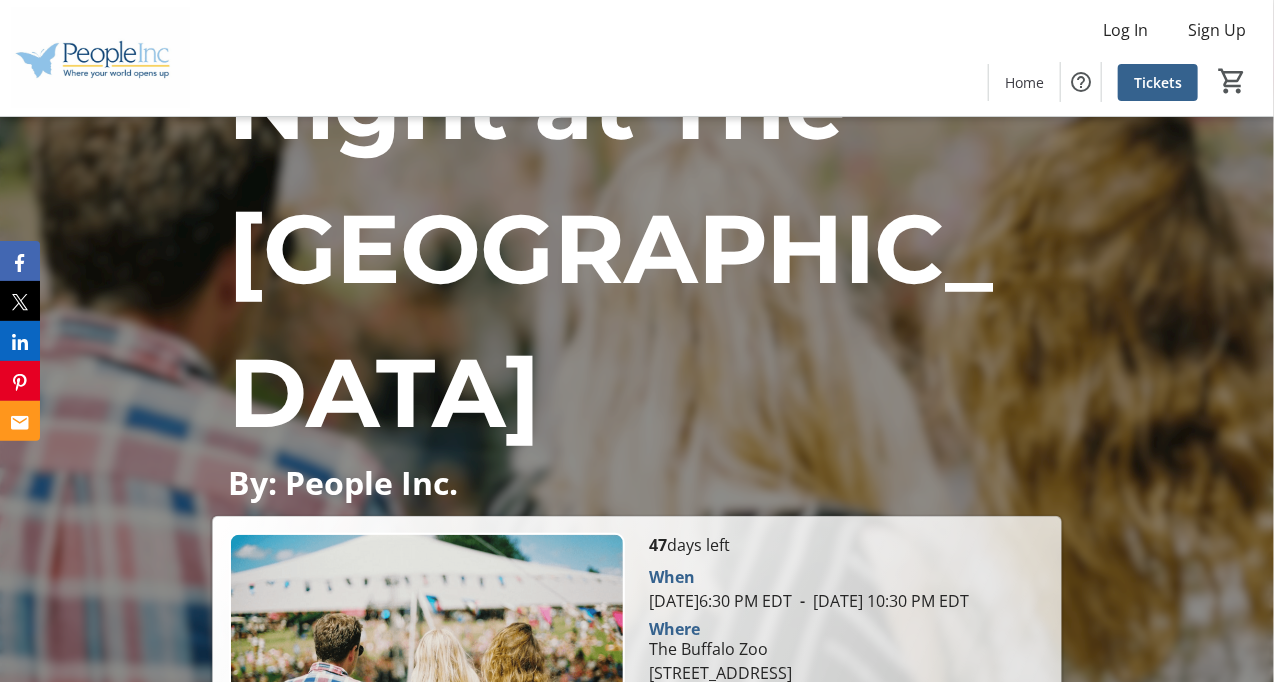 click on "Tickets" at bounding box center (846, 721) 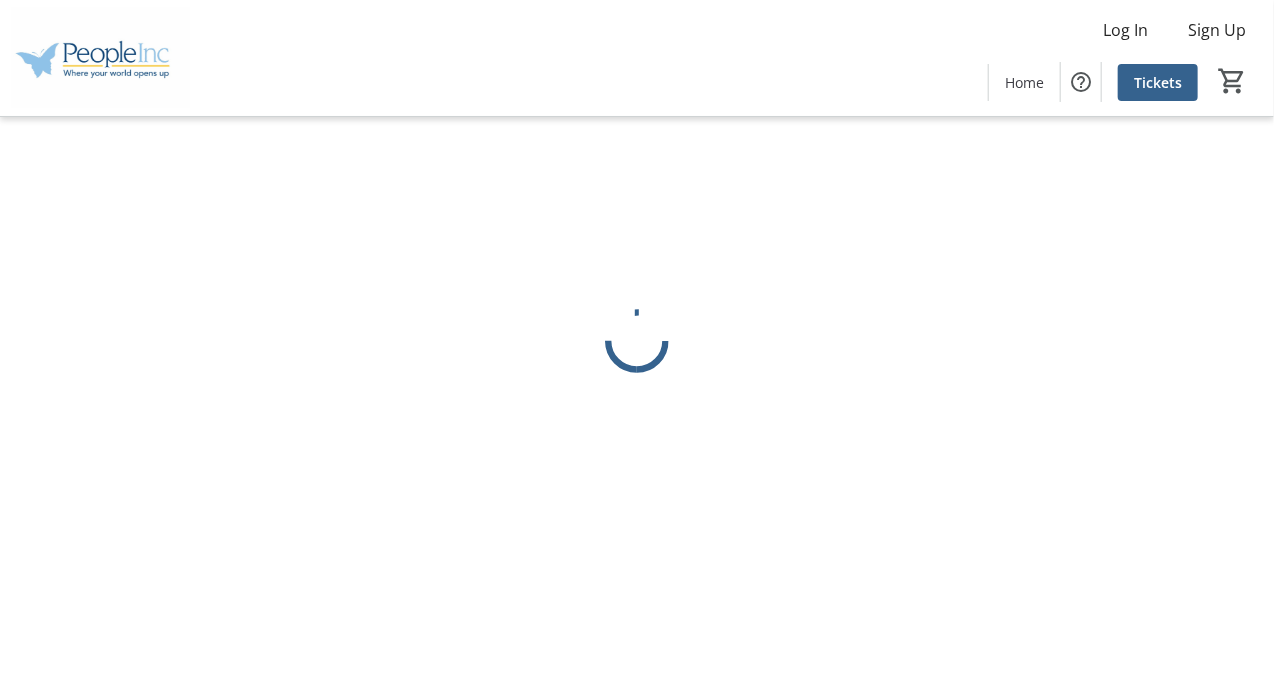 scroll, scrollTop: 0, scrollLeft: 0, axis: both 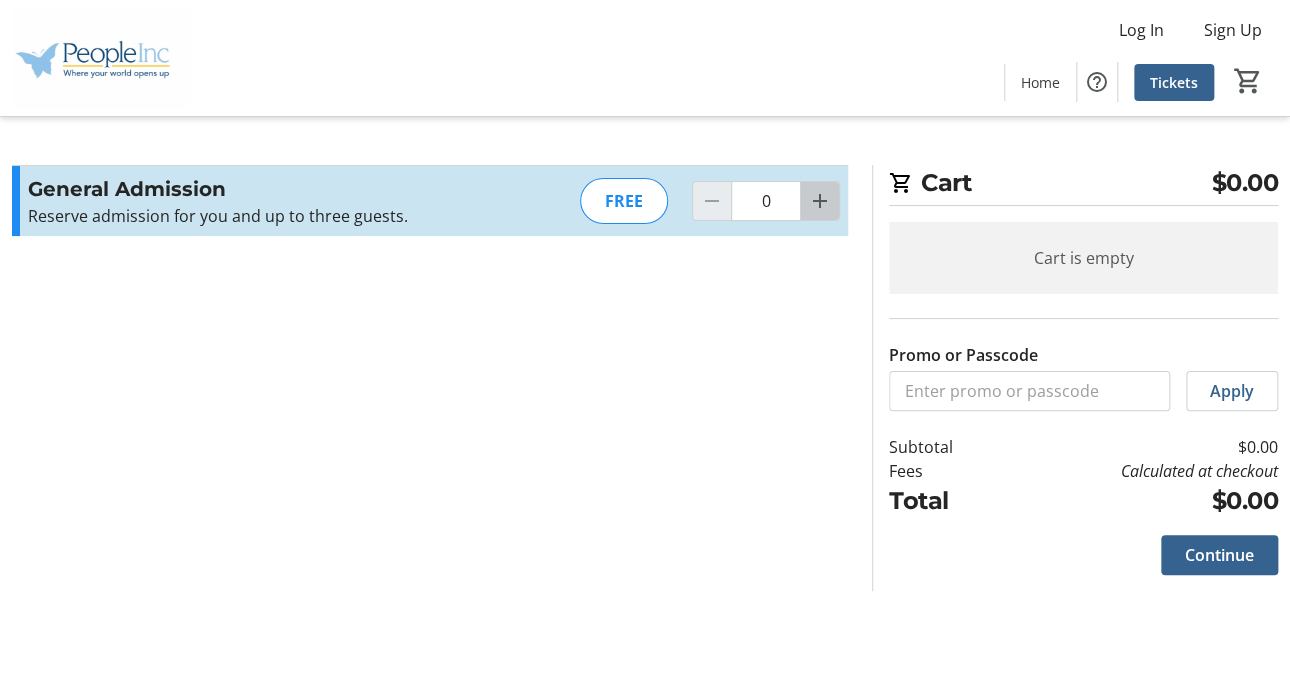 click 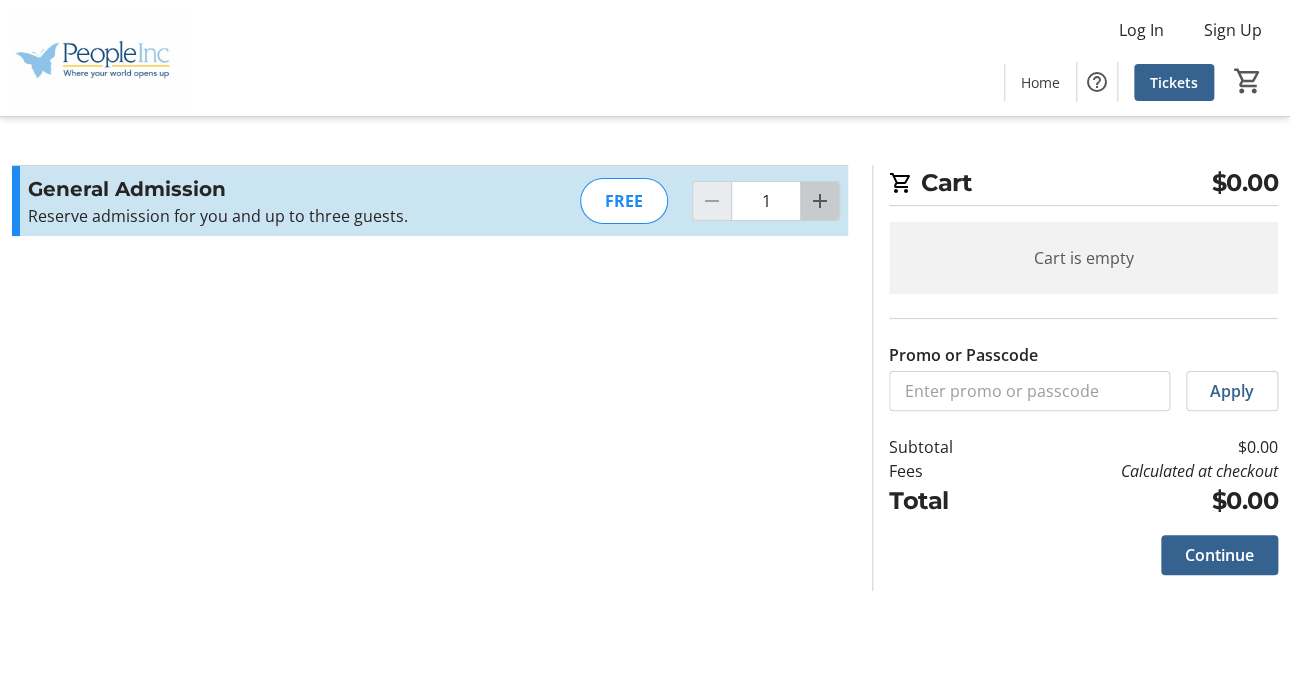 click 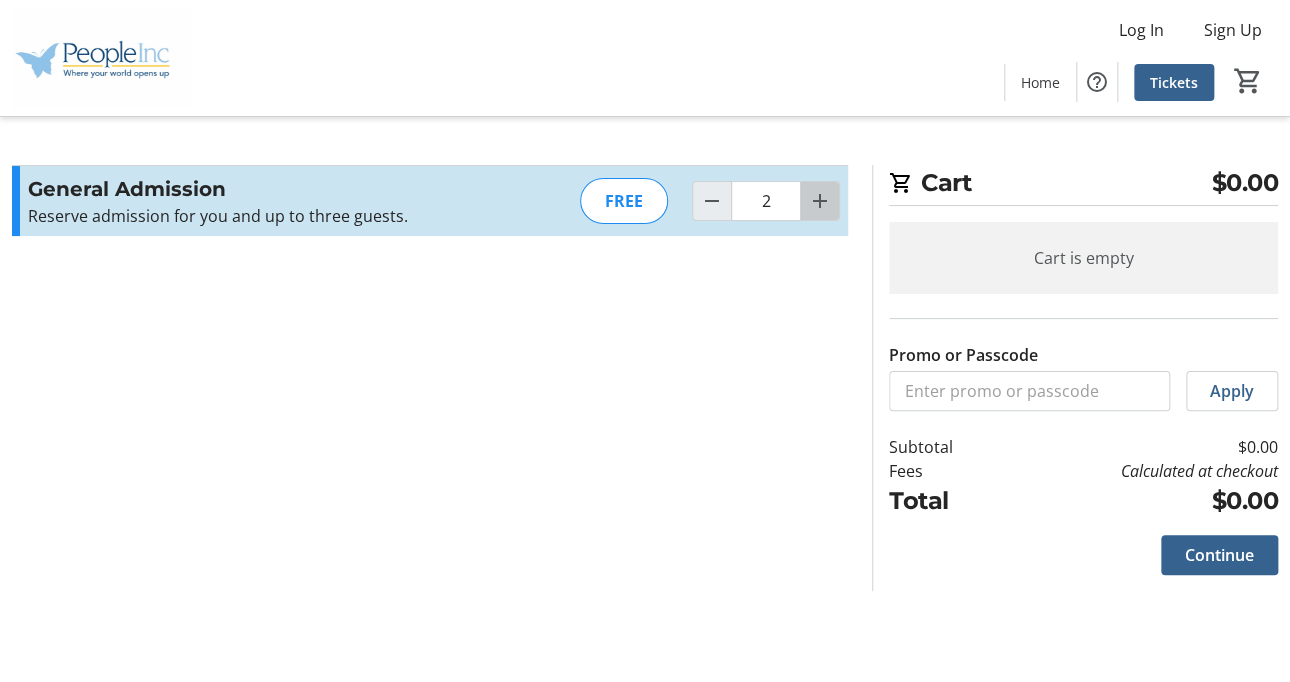 click 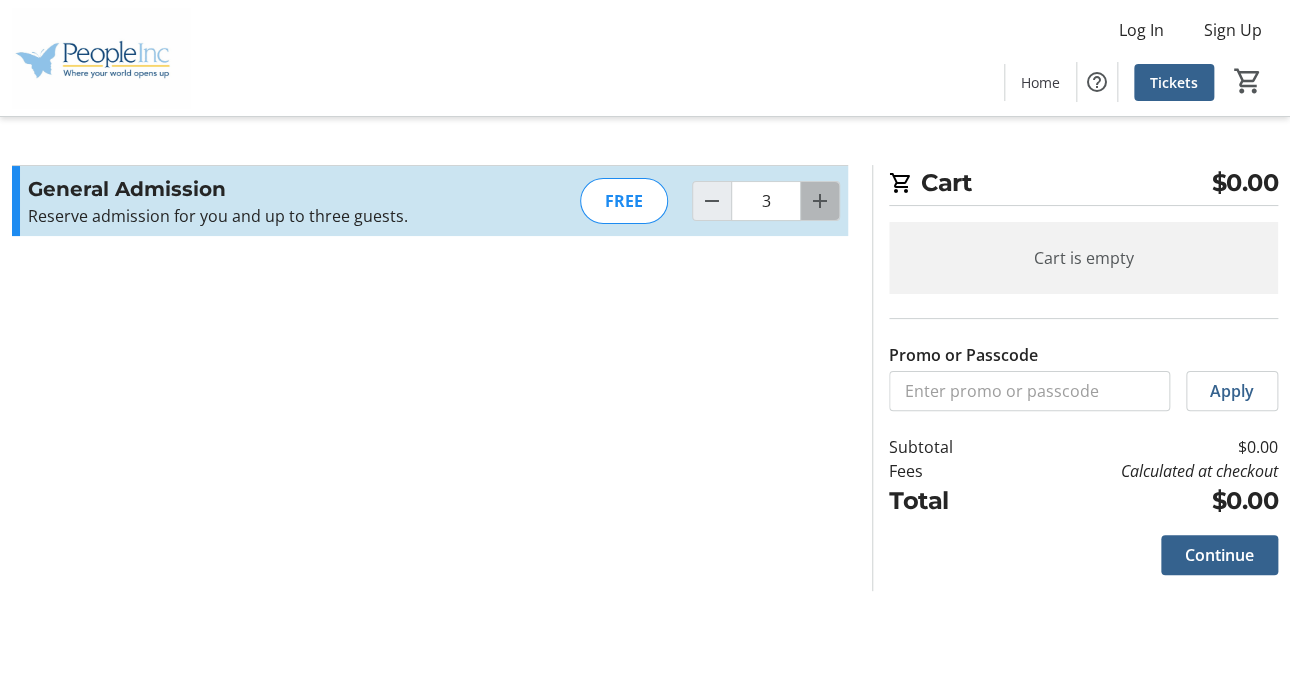 click 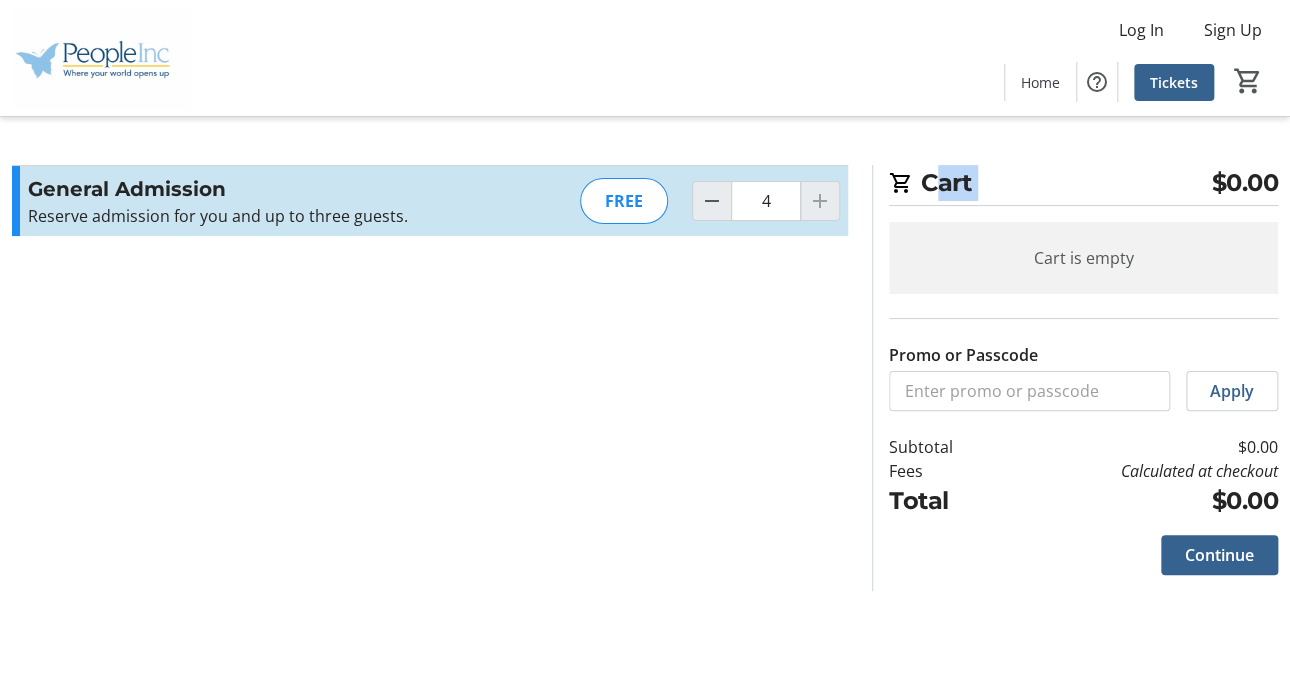 click 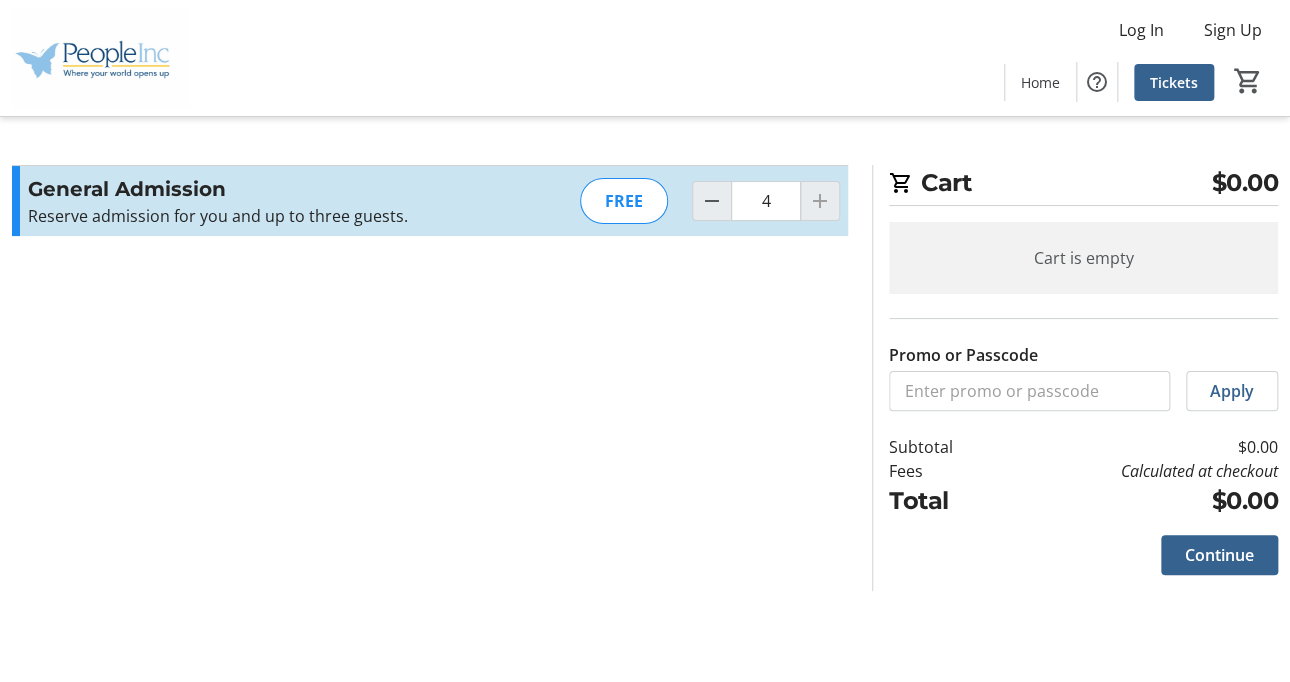 click 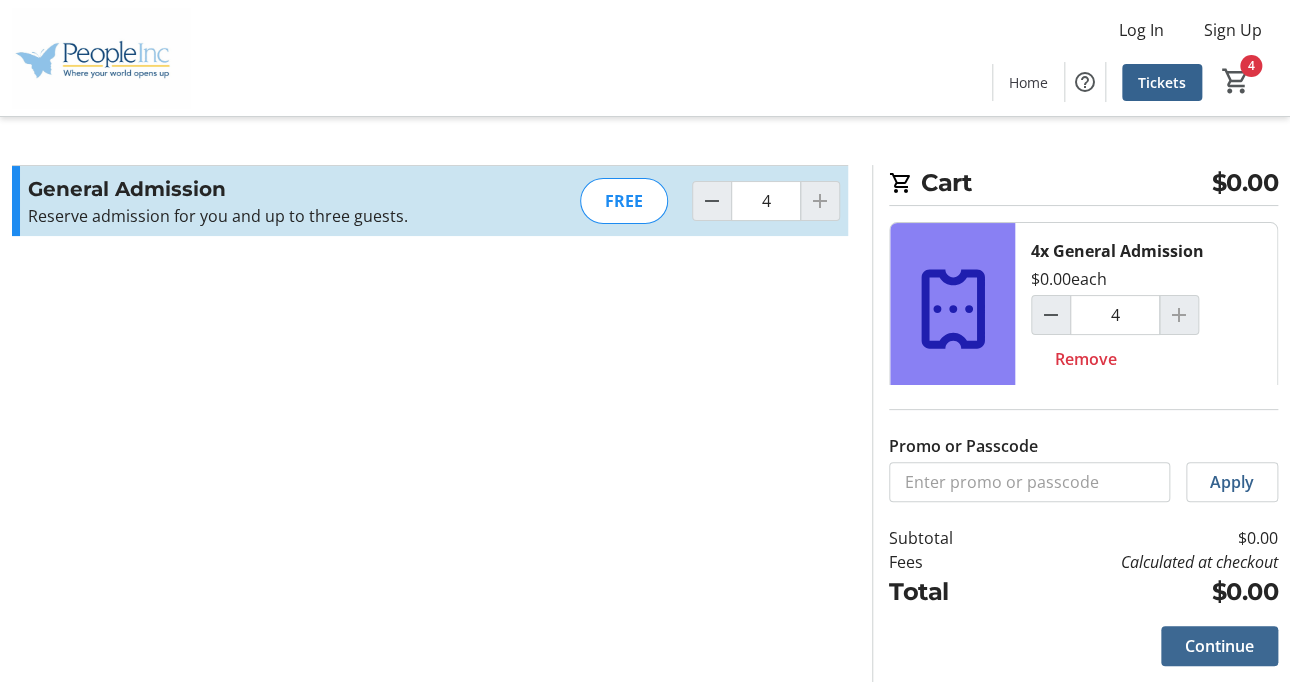 click on "Continue" 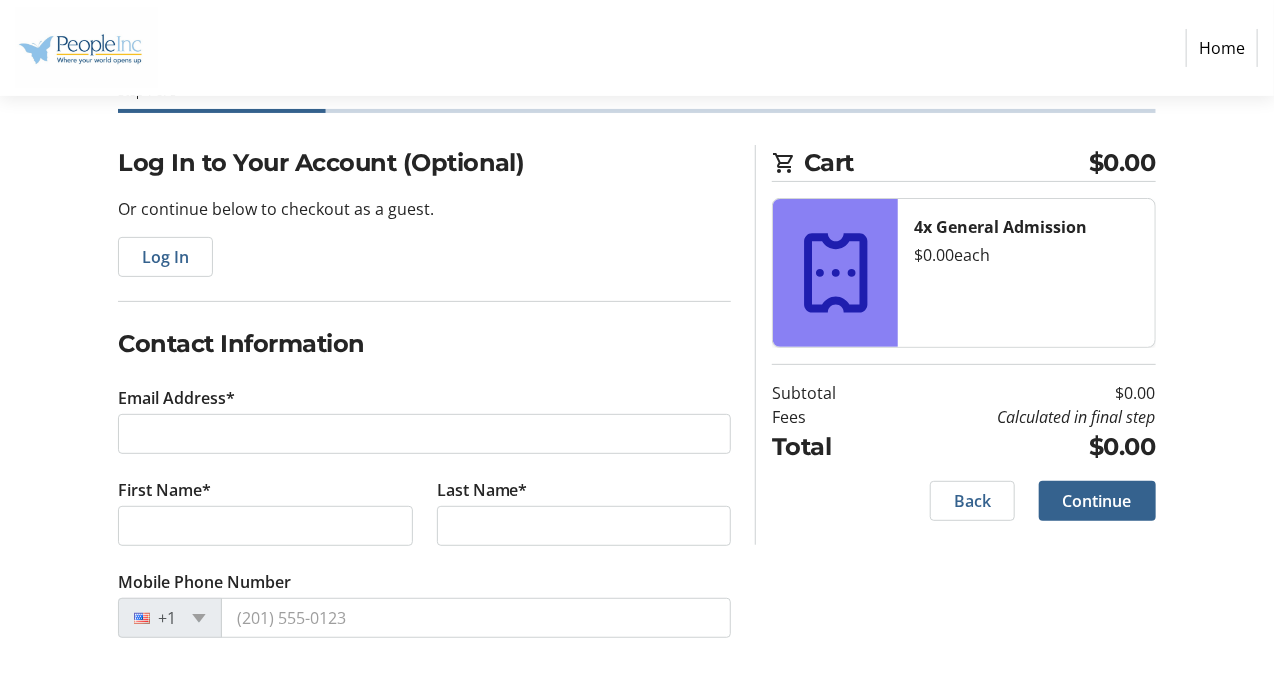 scroll, scrollTop: 119, scrollLeft: 0, axis: vertical 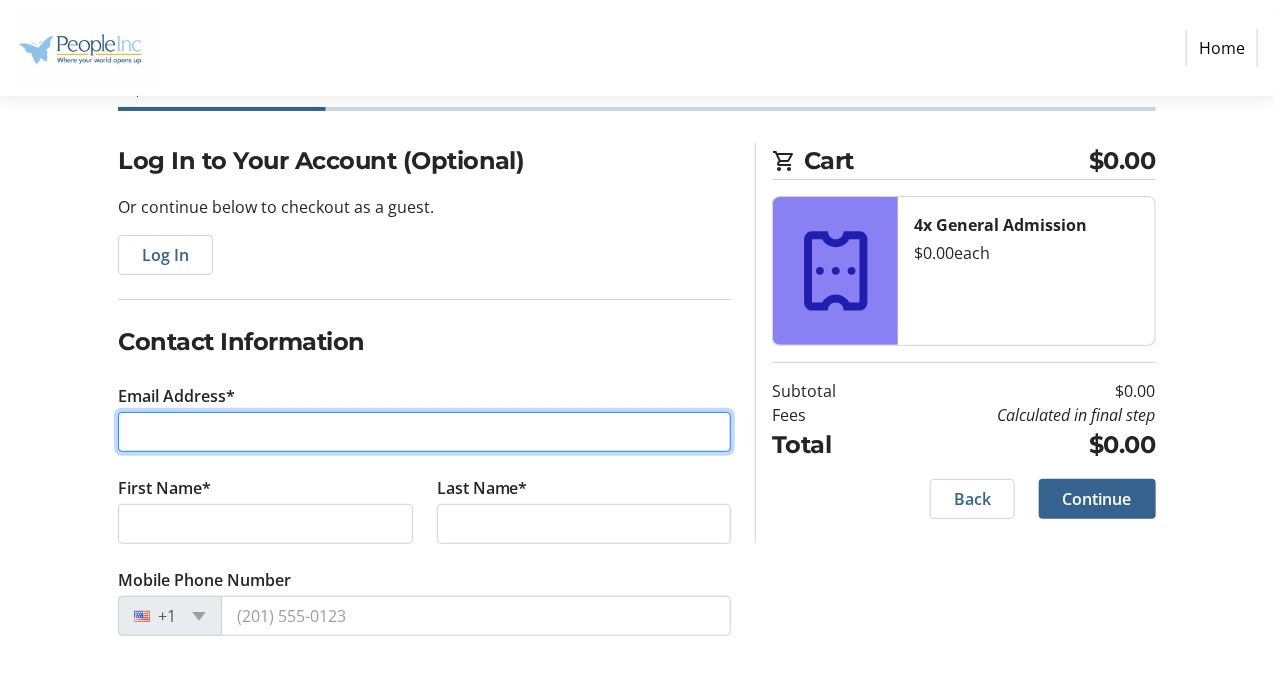 click on "Email Address*" at bounding box center (424, 432) 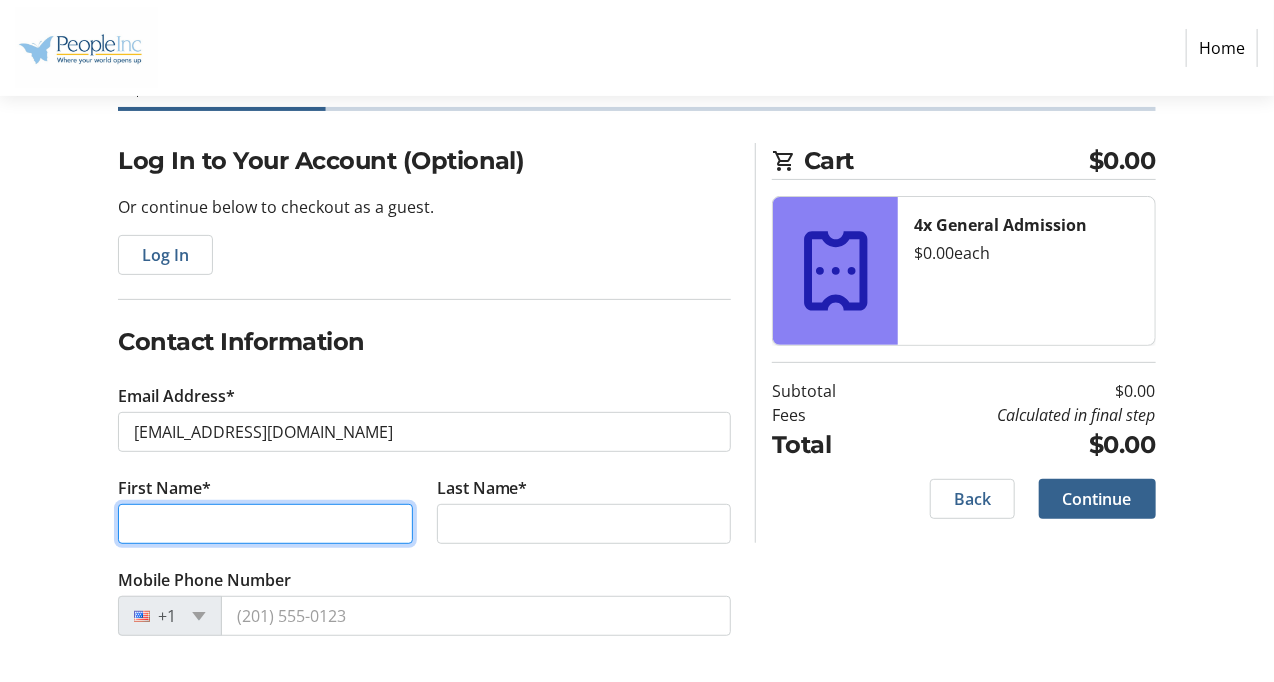 type on "[PERSON_NAME]" 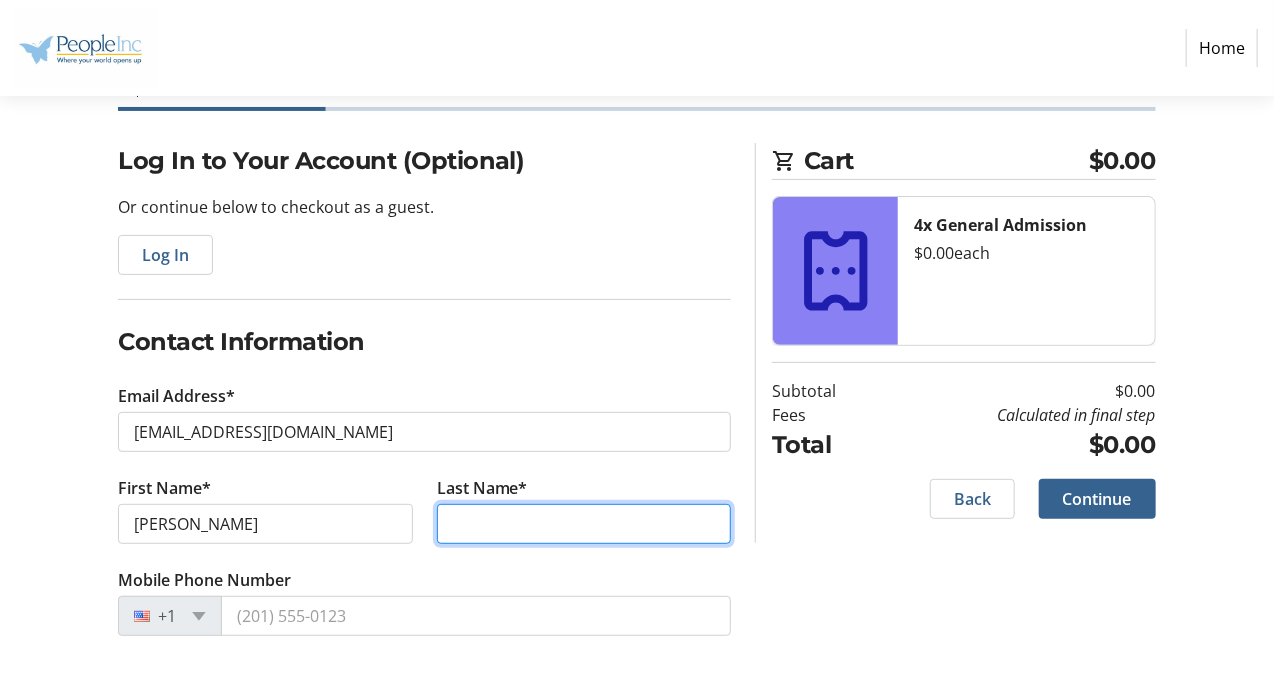type on "[PERSON_NAME]" 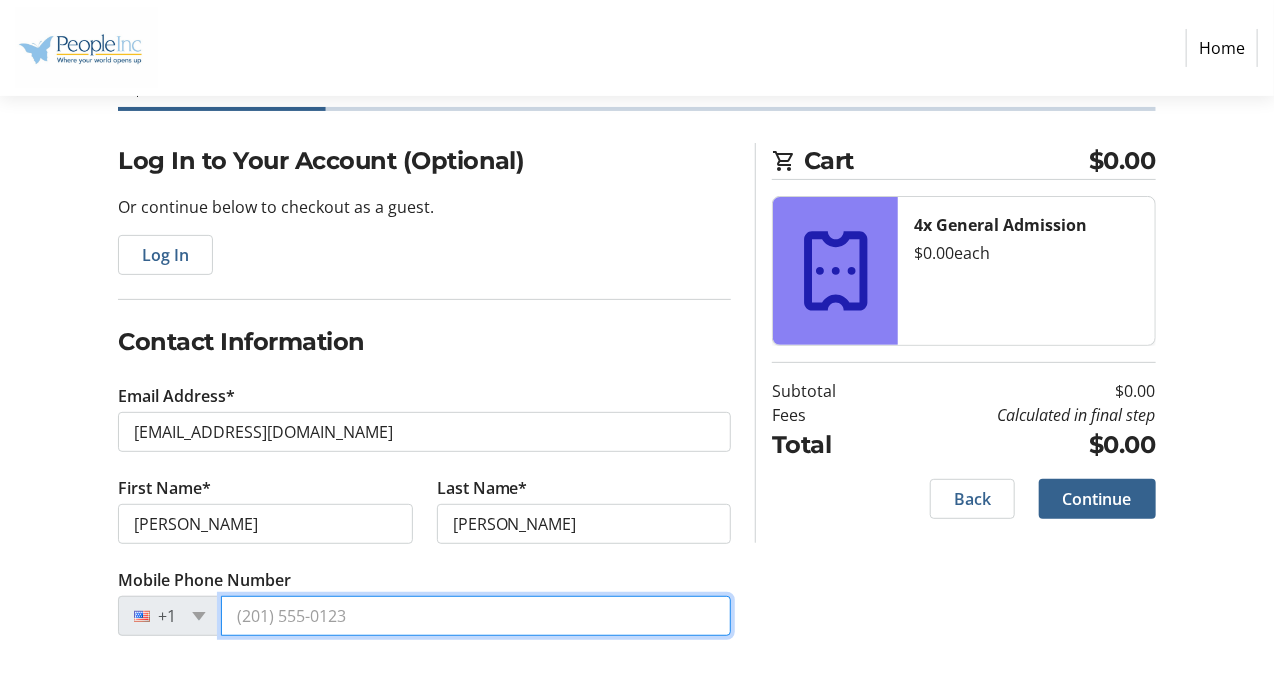 type on "[PHONE_NUMBER]" 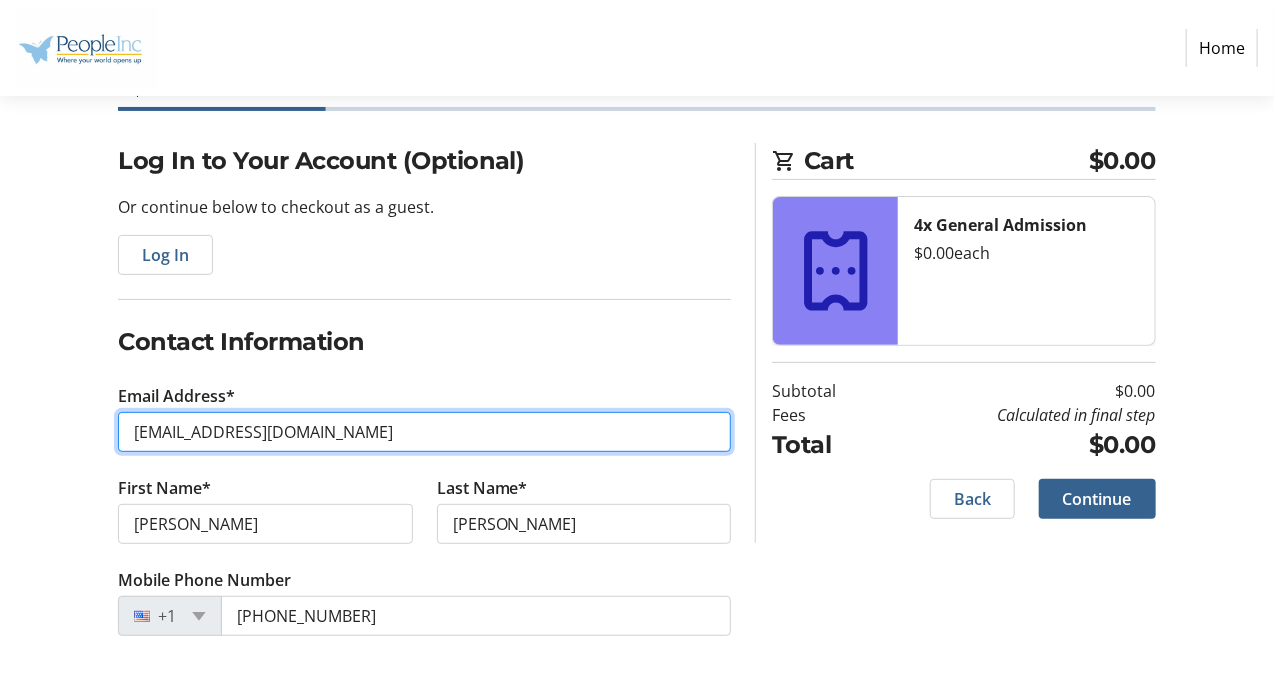 type on "[EMAIL_ADDRESS][DOMAIN_NAME]" 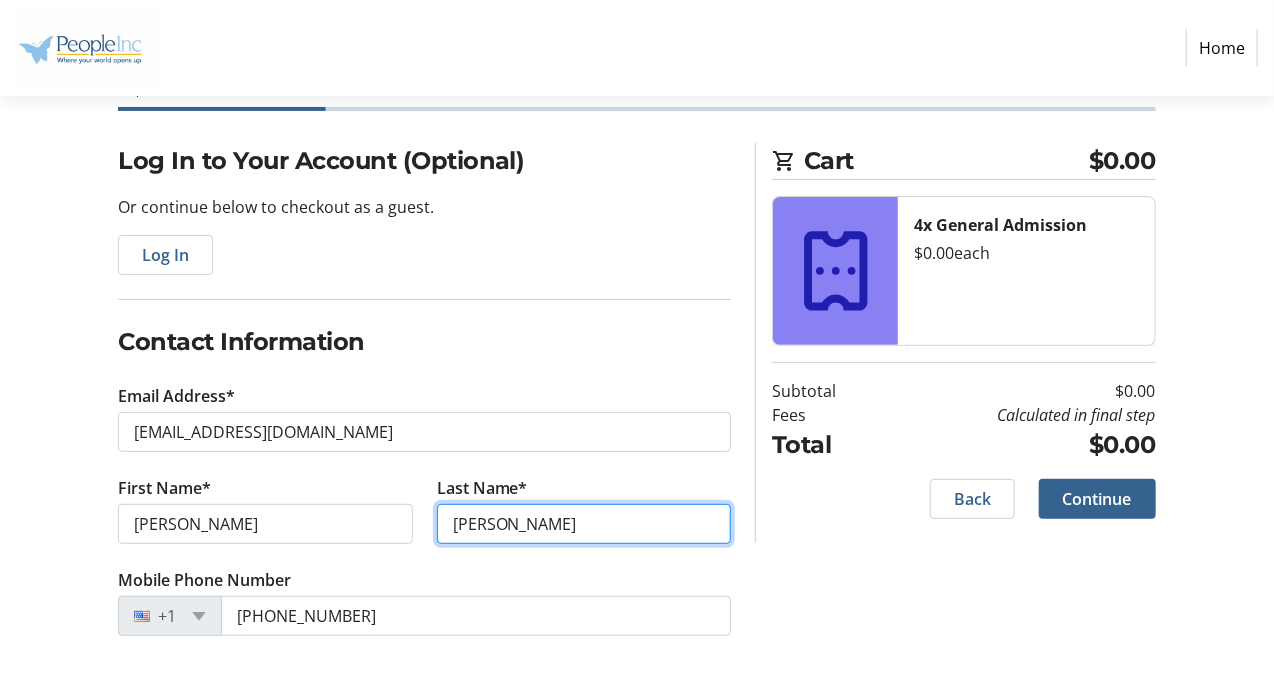 drag, startPoint x: 536, startPoint y: 518, endPoint x: 430, endPoint y: 522, distance: 106.07545 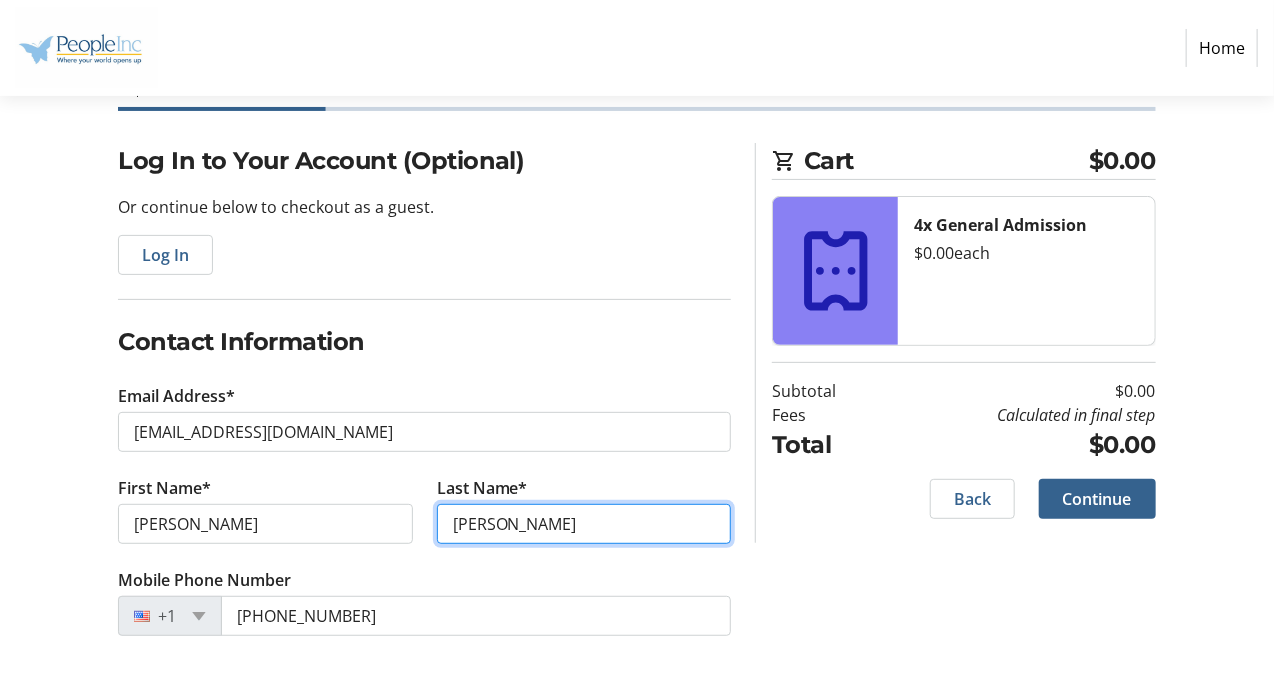 type on "[PERSON_NAME]" 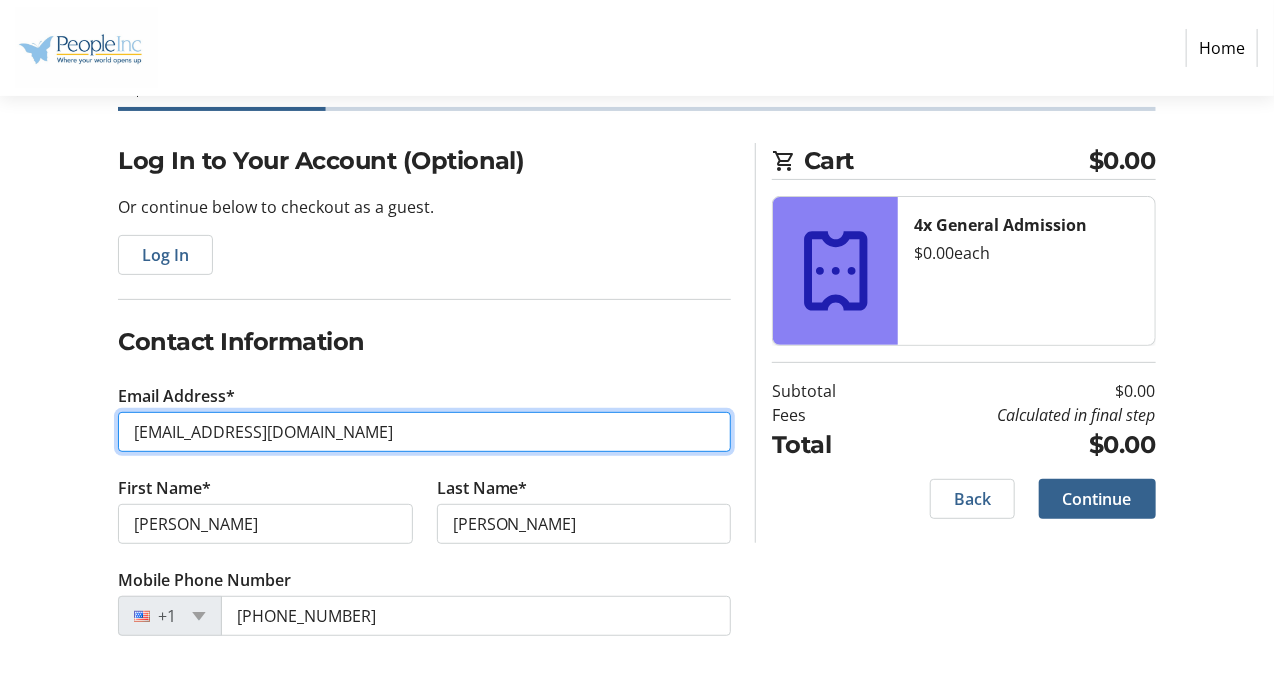click on "[EMAIL_ADDRESS][DOMAIN_NAME]" at bounding box center [424, 432] 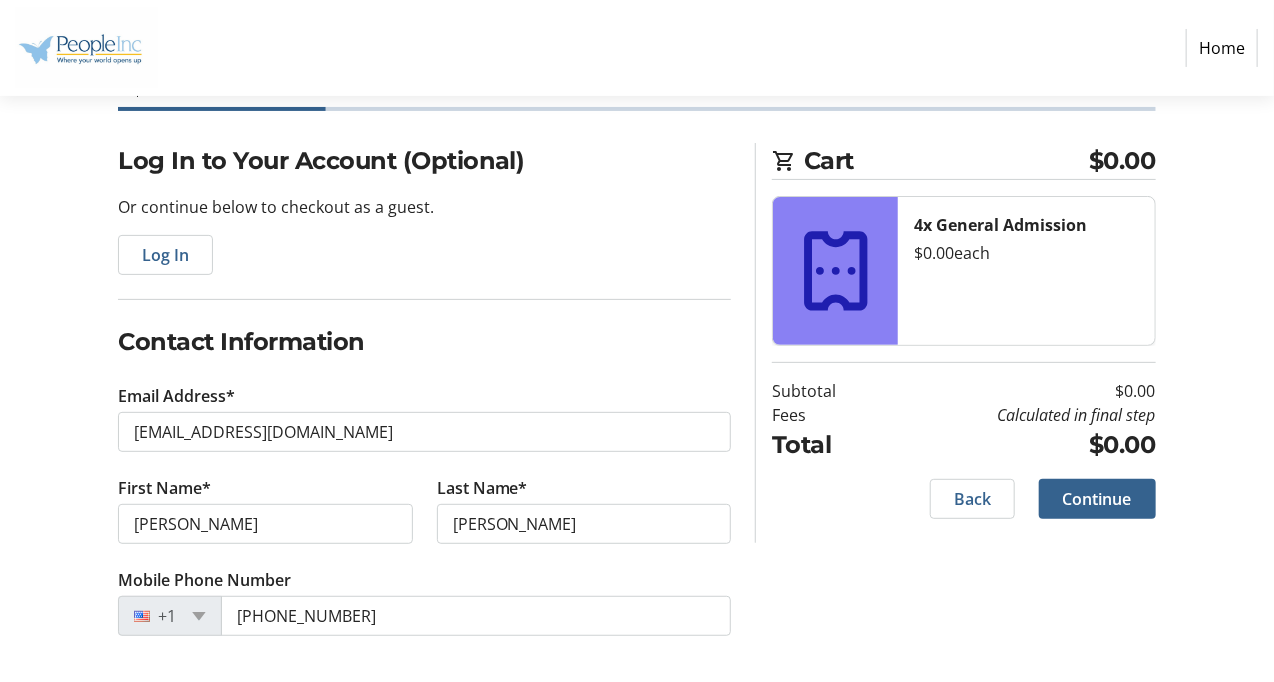click on "Cart $0.00 4x General Admission  $0.00   each  Subtotal  $0.00  Fees  Calculated in final step  Total  $0.00   Back   Continue" 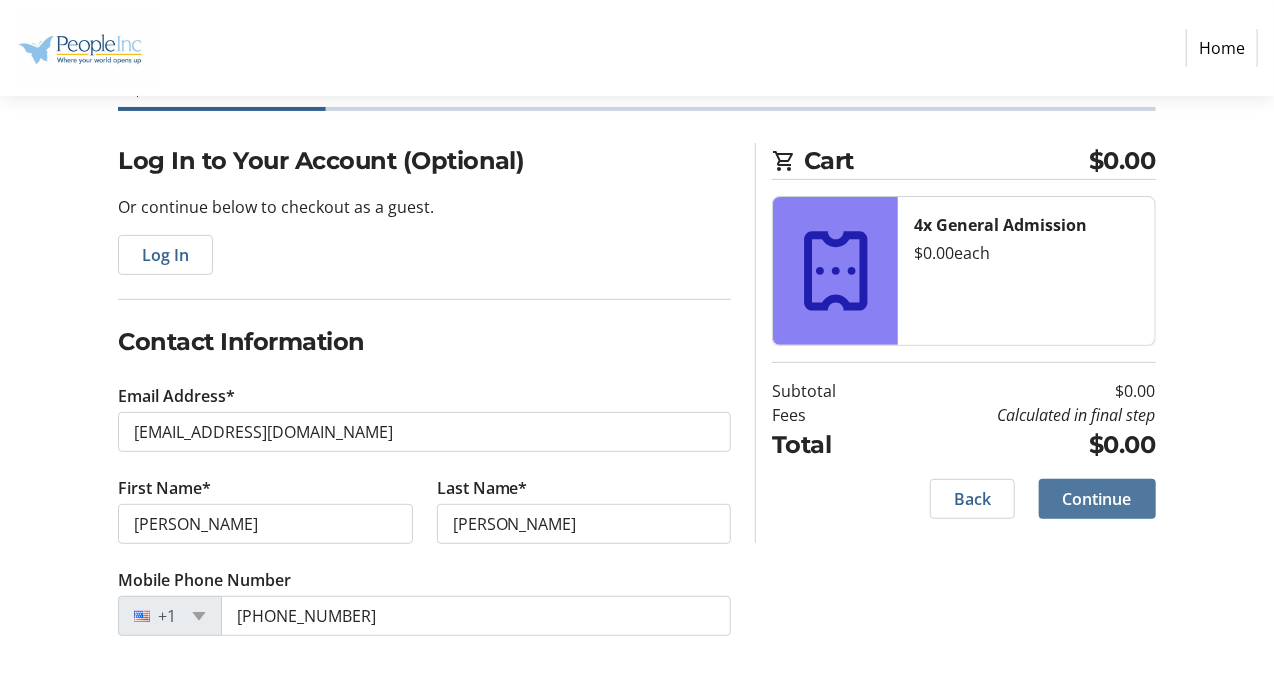 click 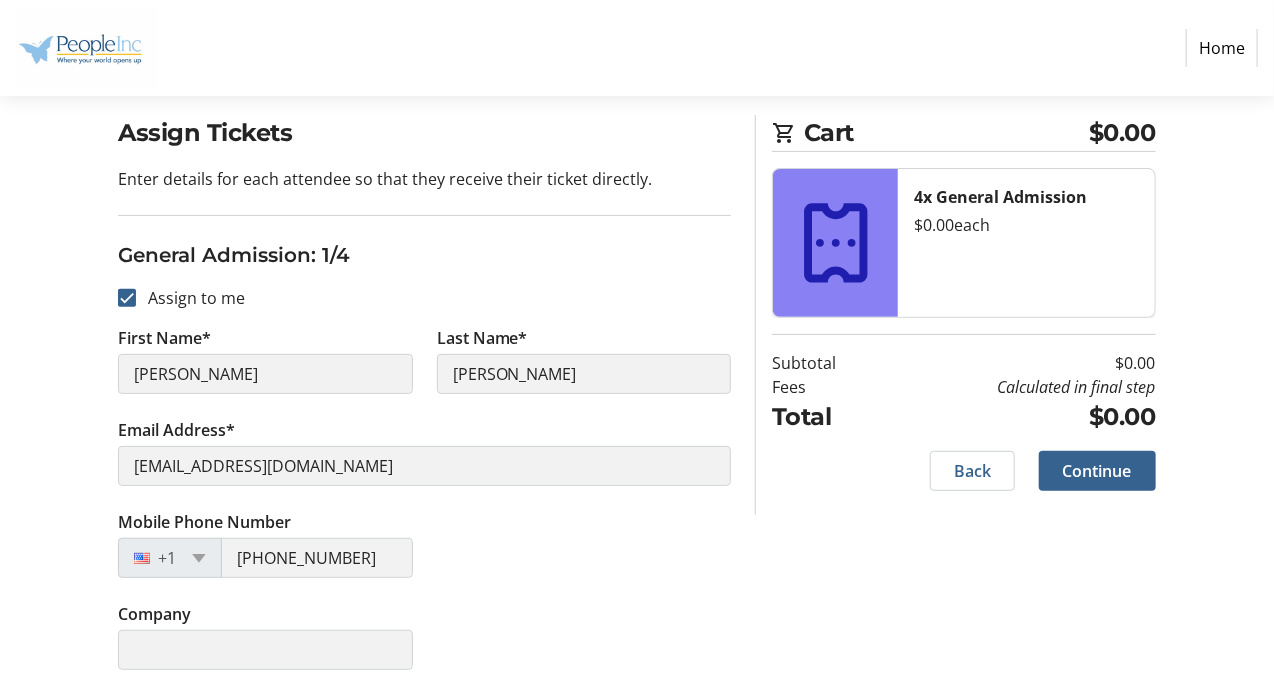 scroll, scrollTop: 100, scrollLeft: 0, axis: vertical 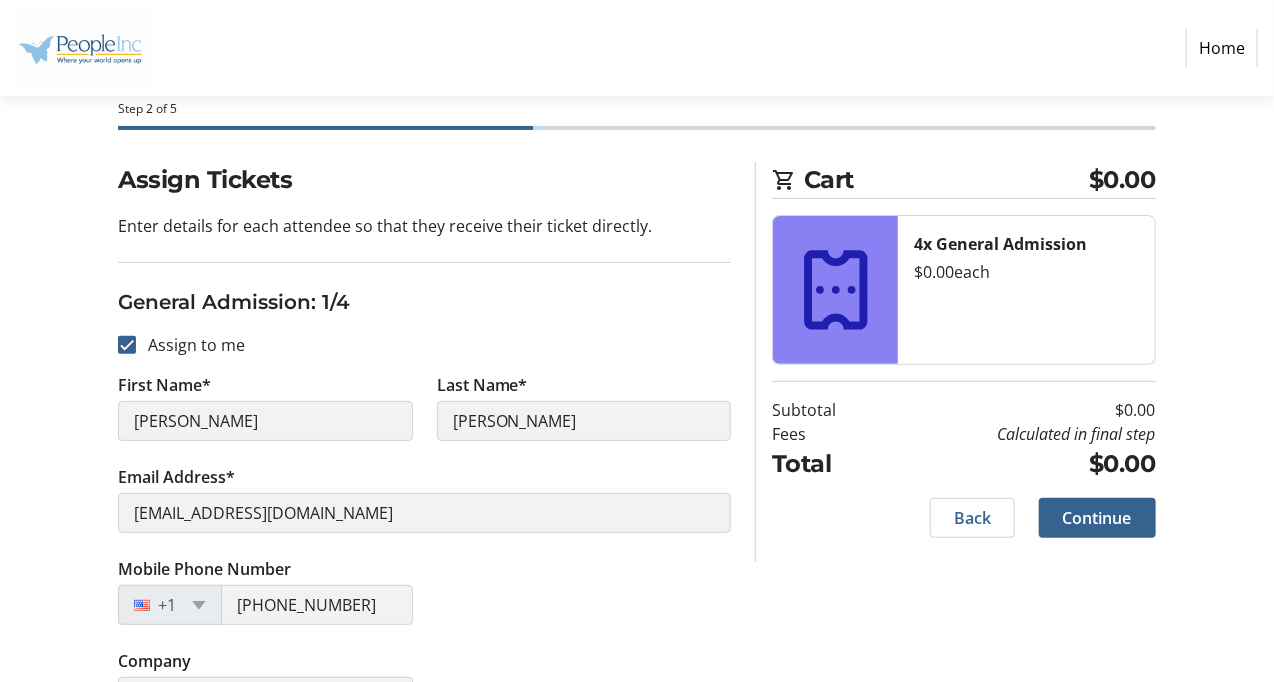click on "Assign Tickets  Enter details for each attendee so that they receive their ticket directly.  General Admission: 1/4  Assign to me  First Name* [PERSON_NAME] Last Name* [PERSON_NAME] Email Address* [EMAIL_ADDRESS][DOMAIN_NAME] Mobile Phone Number [PHONE_NUMBER] Company General Admission: 2/4  Assign to me  First Name* Last Name* Email Address* Mobile Phone Number +1 Company General Admission: 3/4  Assign to me  First Name* Last Name* Email Address* Mobile Phone Number +1 Company General Admission: 4/4  Assign to me  First Name* Last Name* Email Address* Mobile Phone Number +1 Company Cart $0.00 4x General Admission  $0.00   each  Subtotal  $0.00  Fees  Calculated in final step  Total  $0.00   Back   Continue" 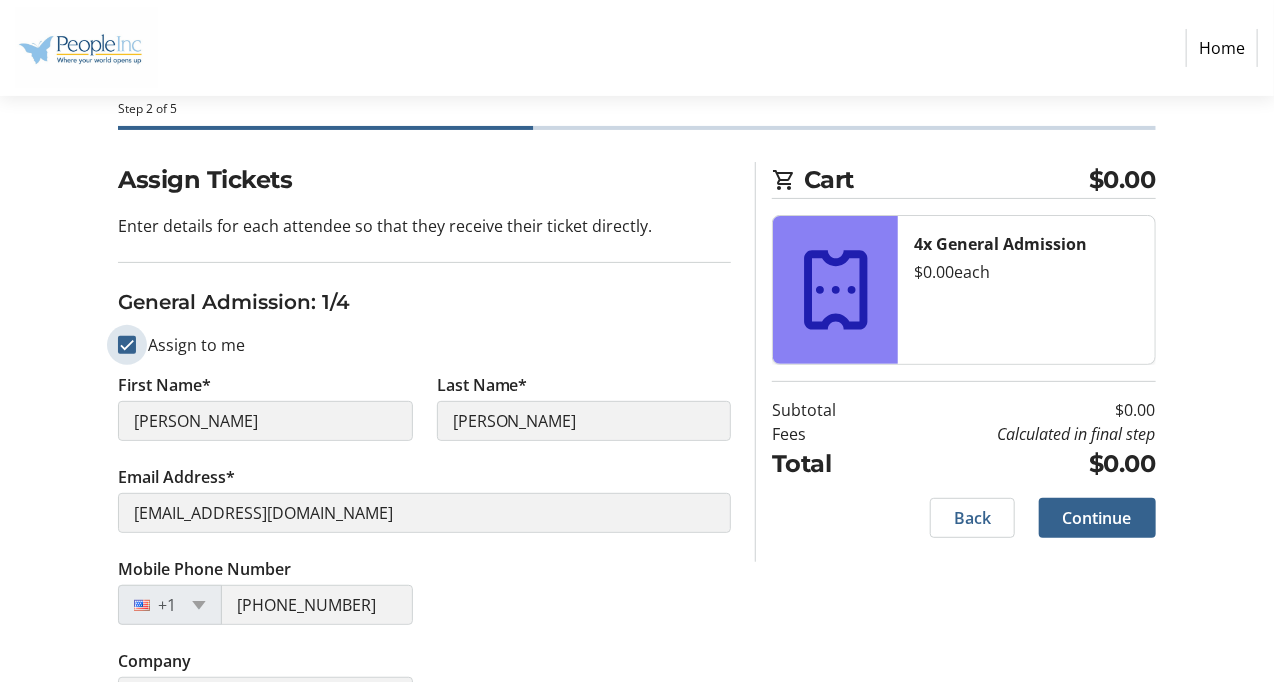click on "Assign to me" at bounding box center (127, 345) 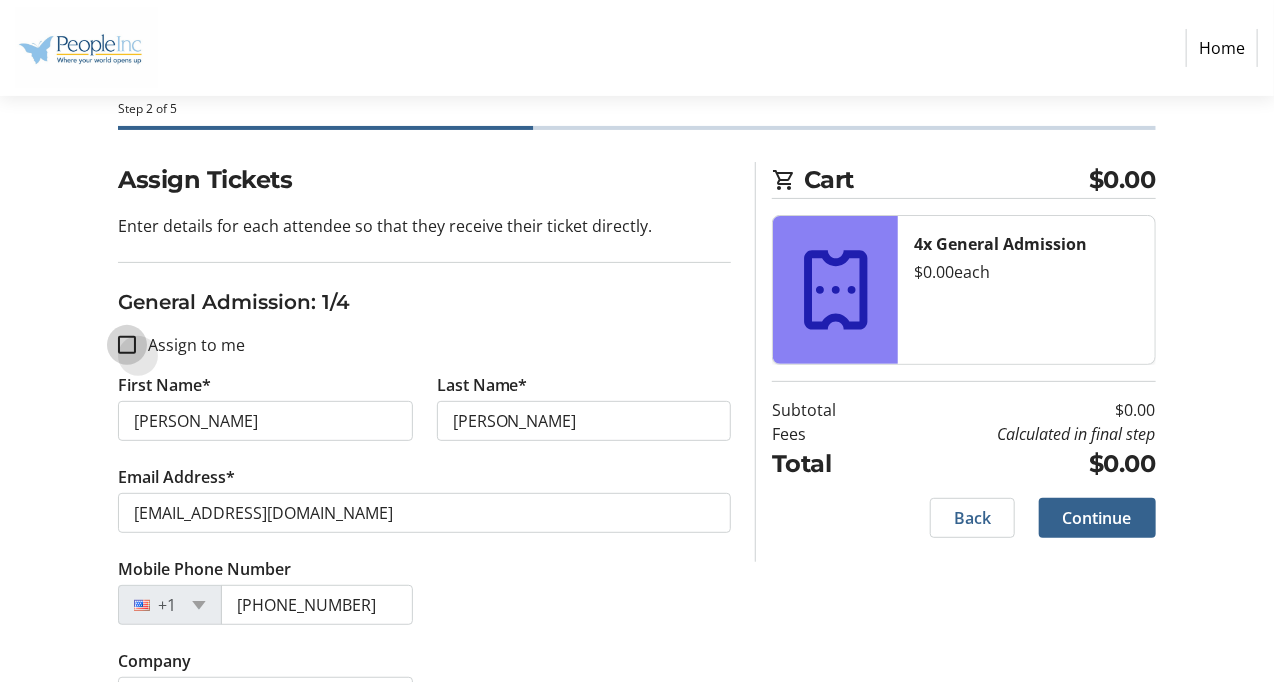 click on "Assign to me" at bounding box center [127, 345] 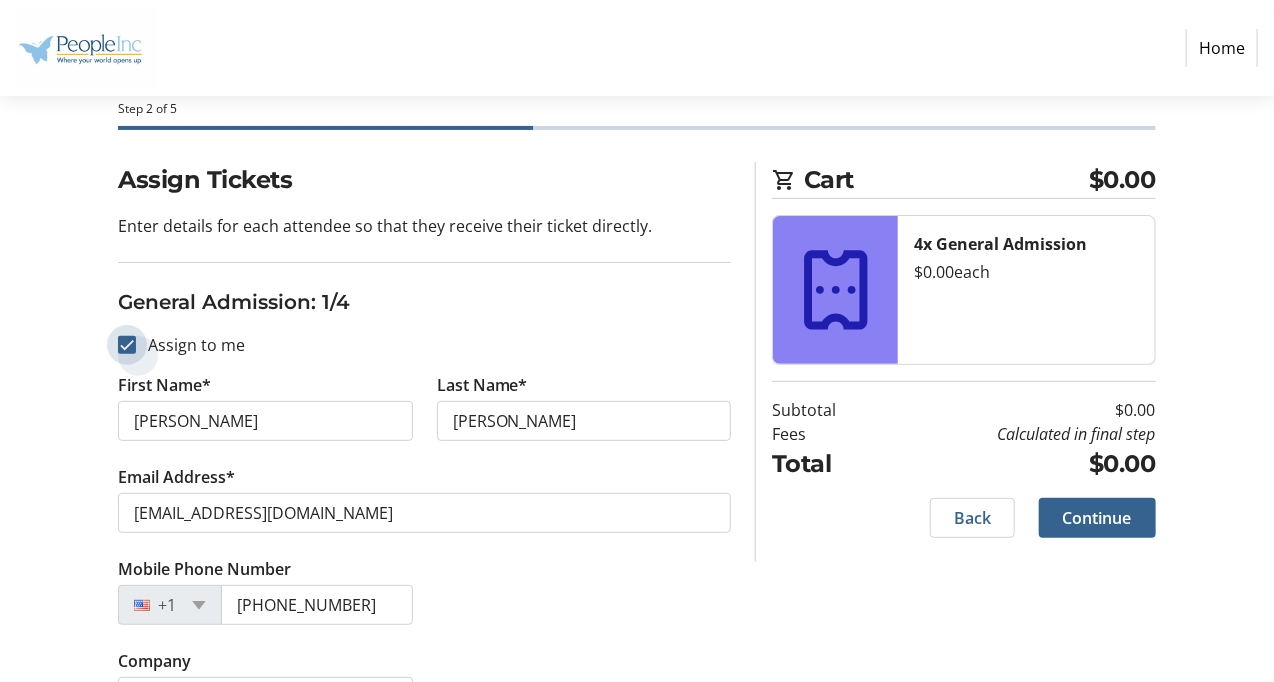 checkbox on "true" 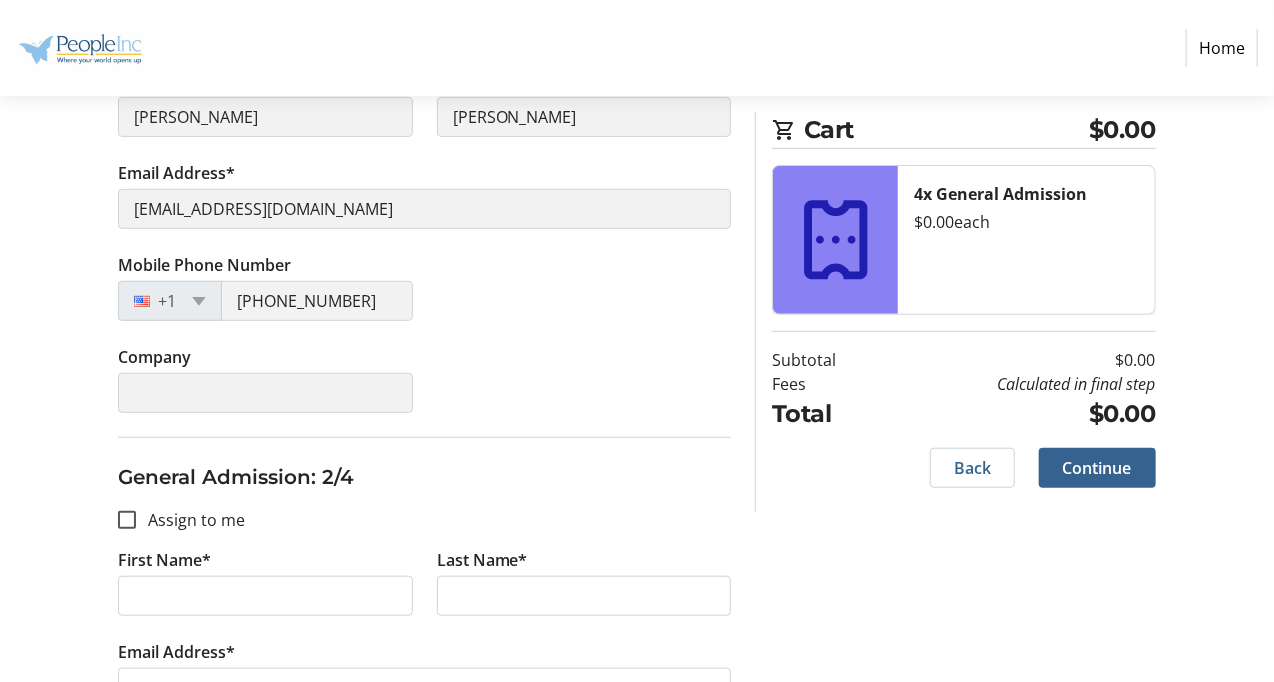 scroll, scrollTop: 600, scrollLeft: 0, axis: vertical 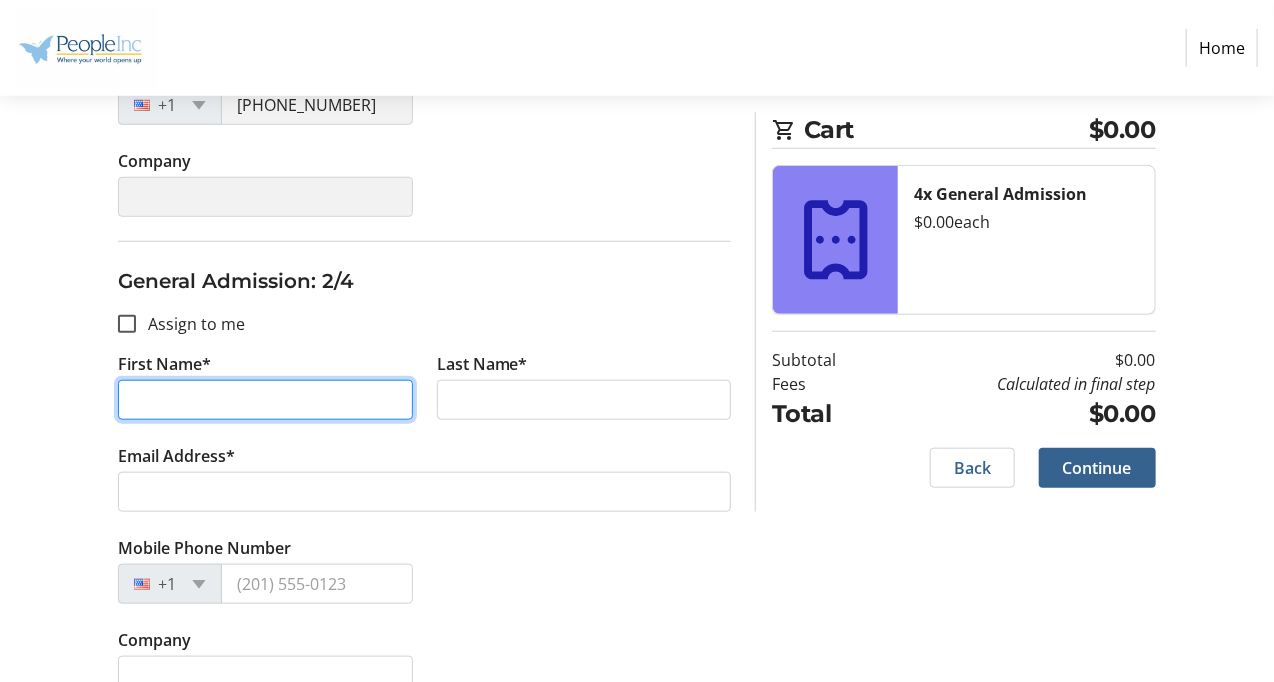 click on "First Name*" at bounding box center [265, 400] 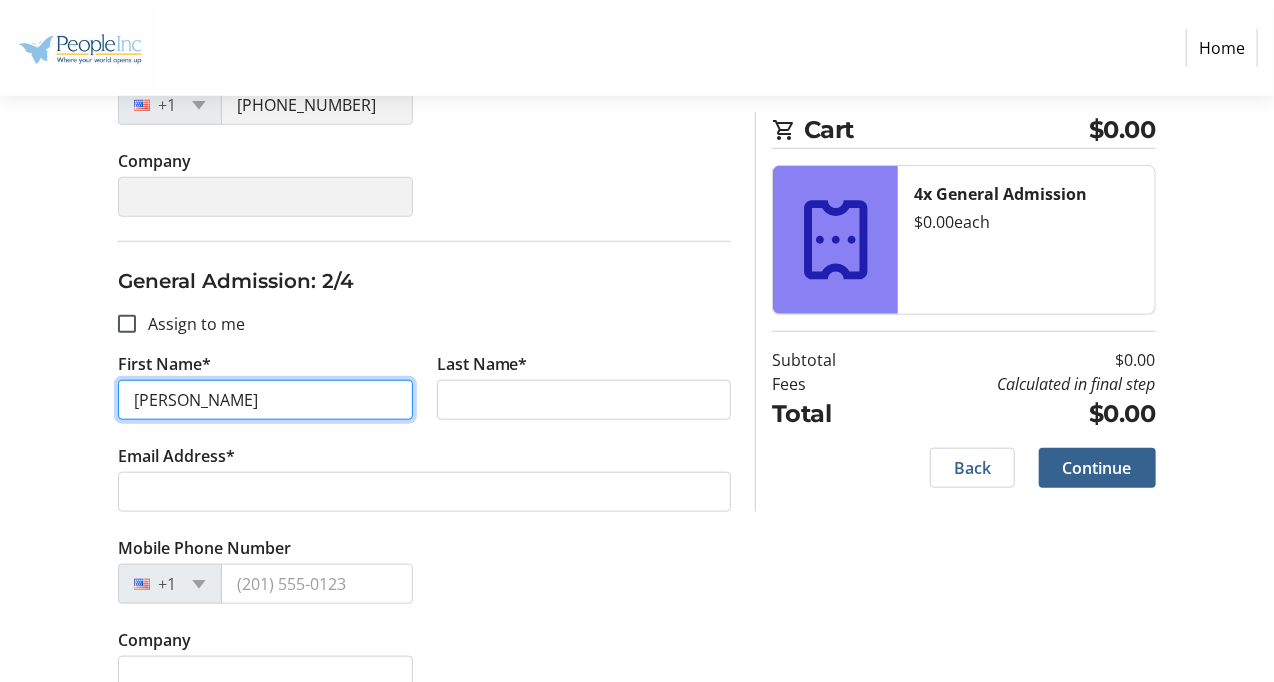 type on "[PERSON_NAME]" 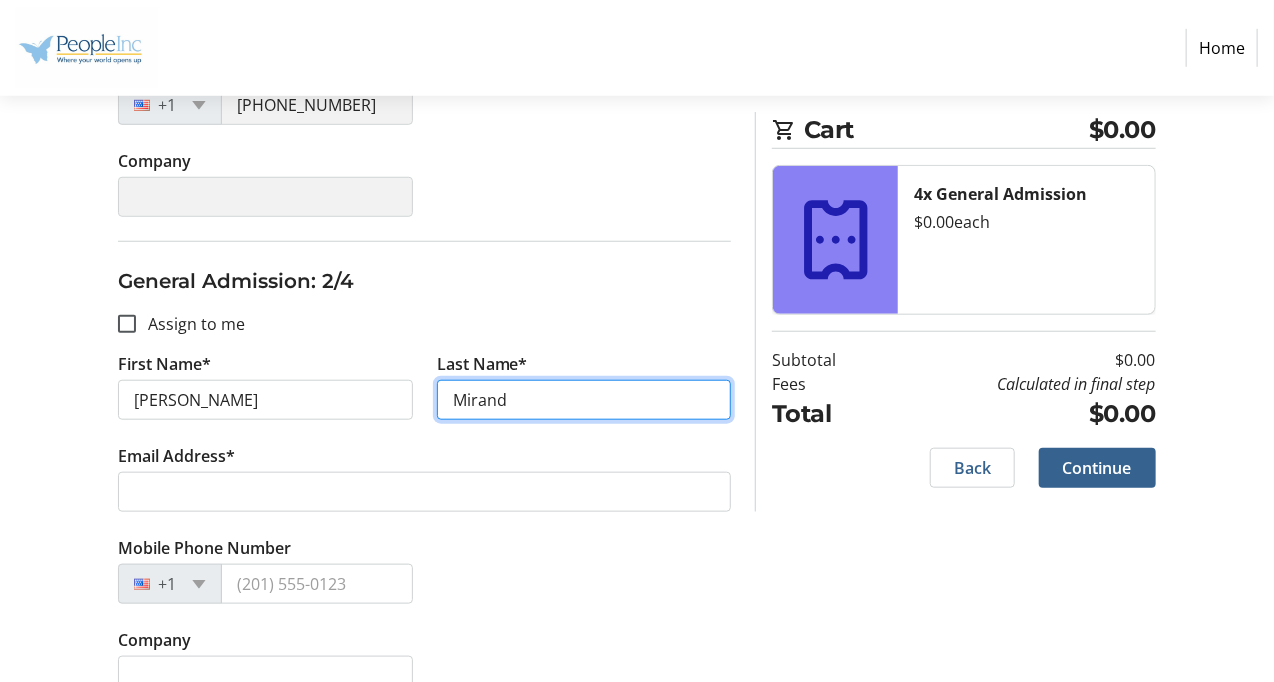 type on "[PERSON_NAME]" 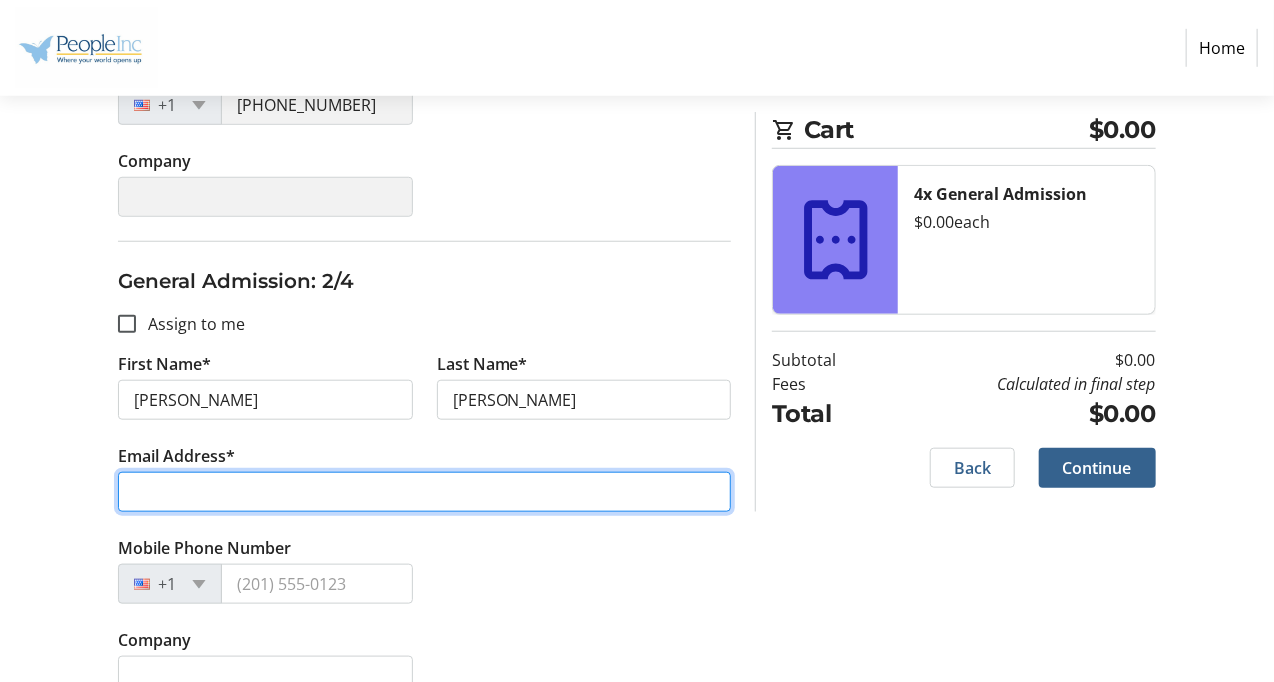 type on "[EMAIL_ADDRESS][DOMAIN_NAME]" 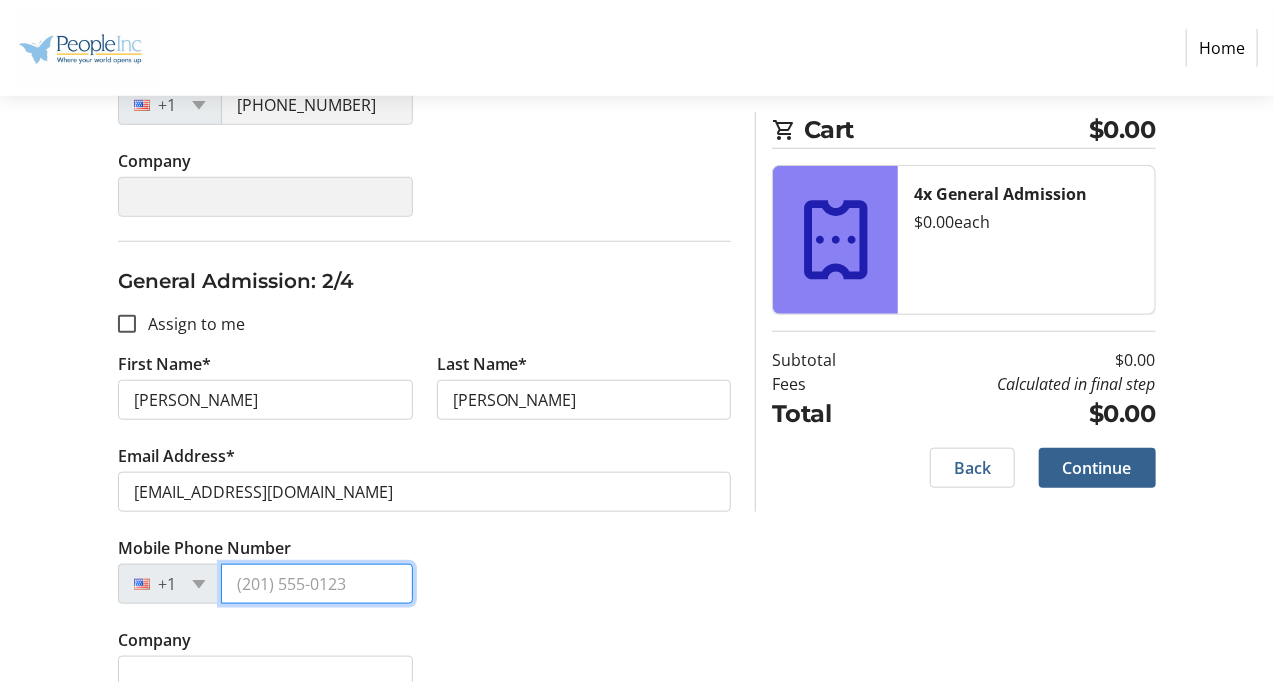type on "[PHONE_NUMBER]" 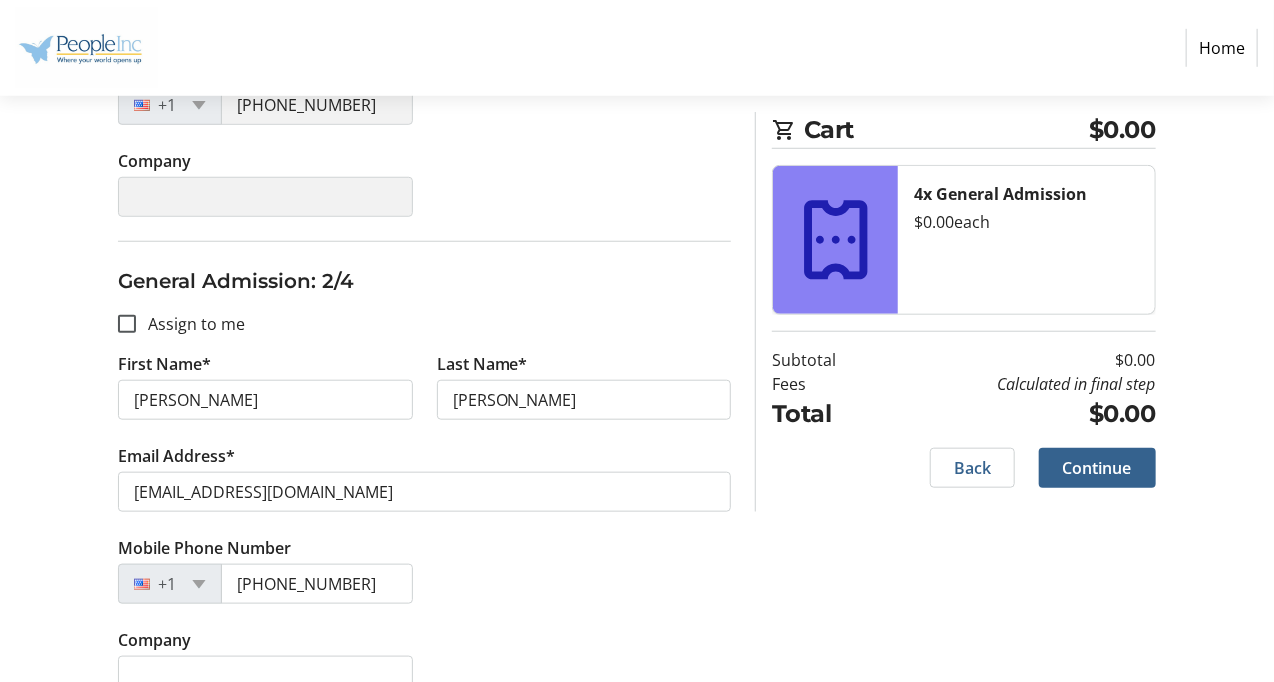 type on "People Inc" 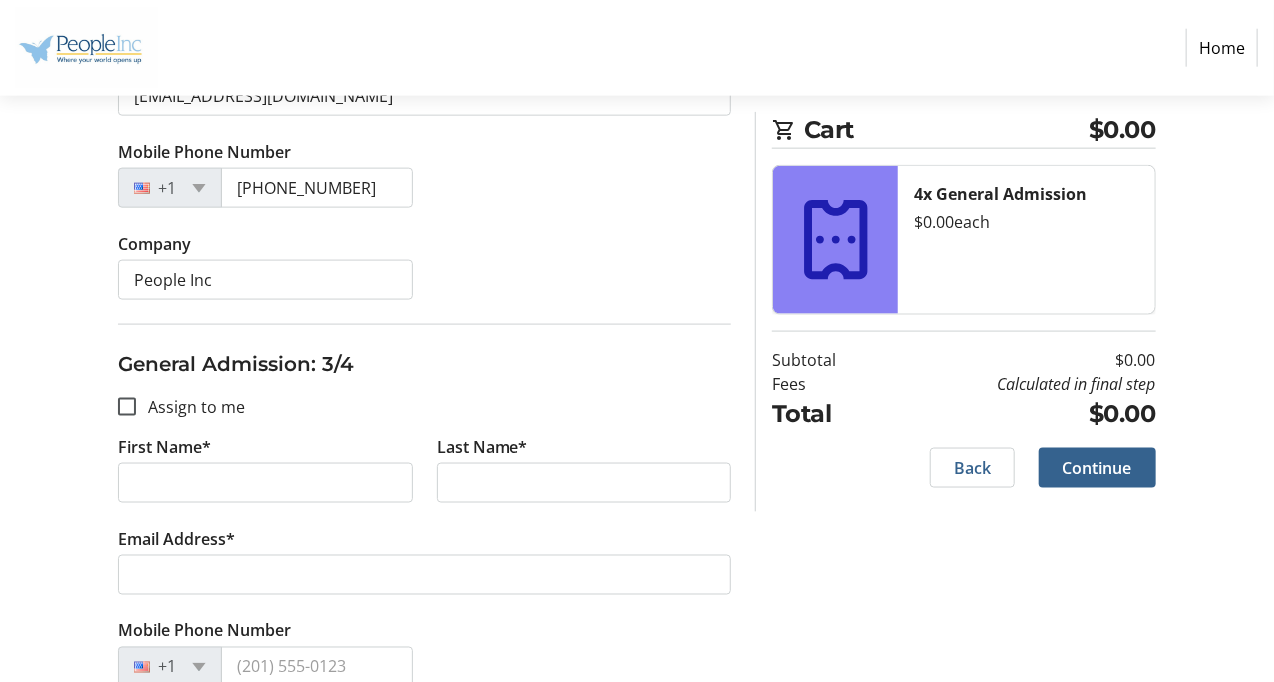 scroll, scrollTop: 1000, scrollLeft: 0, axis: vertical 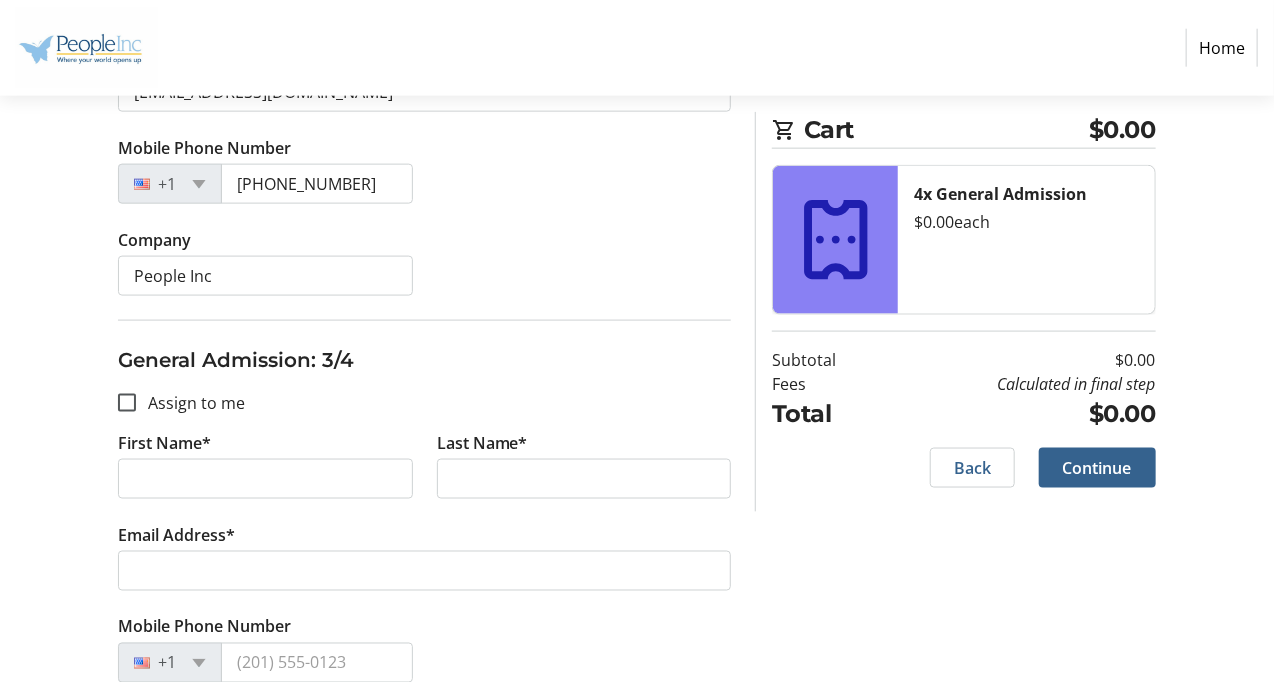type on "[PERSON_NAME]" 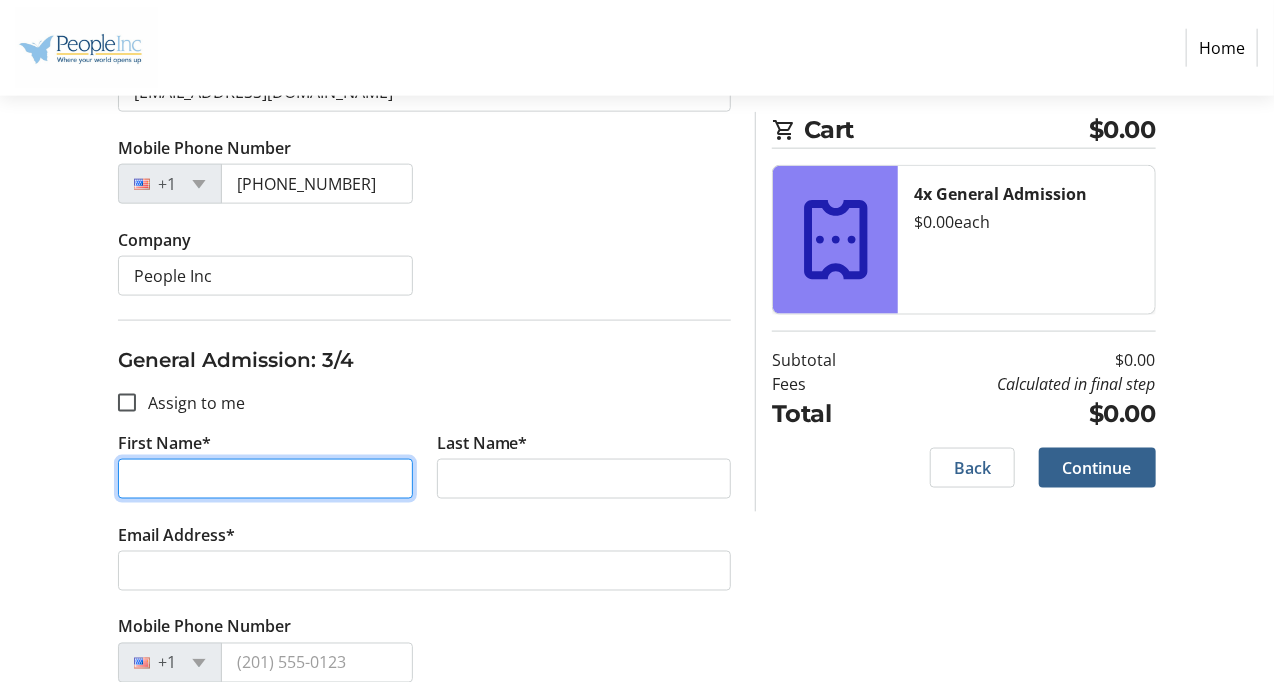 click on "First Name*" at bounding box center [265, 479] 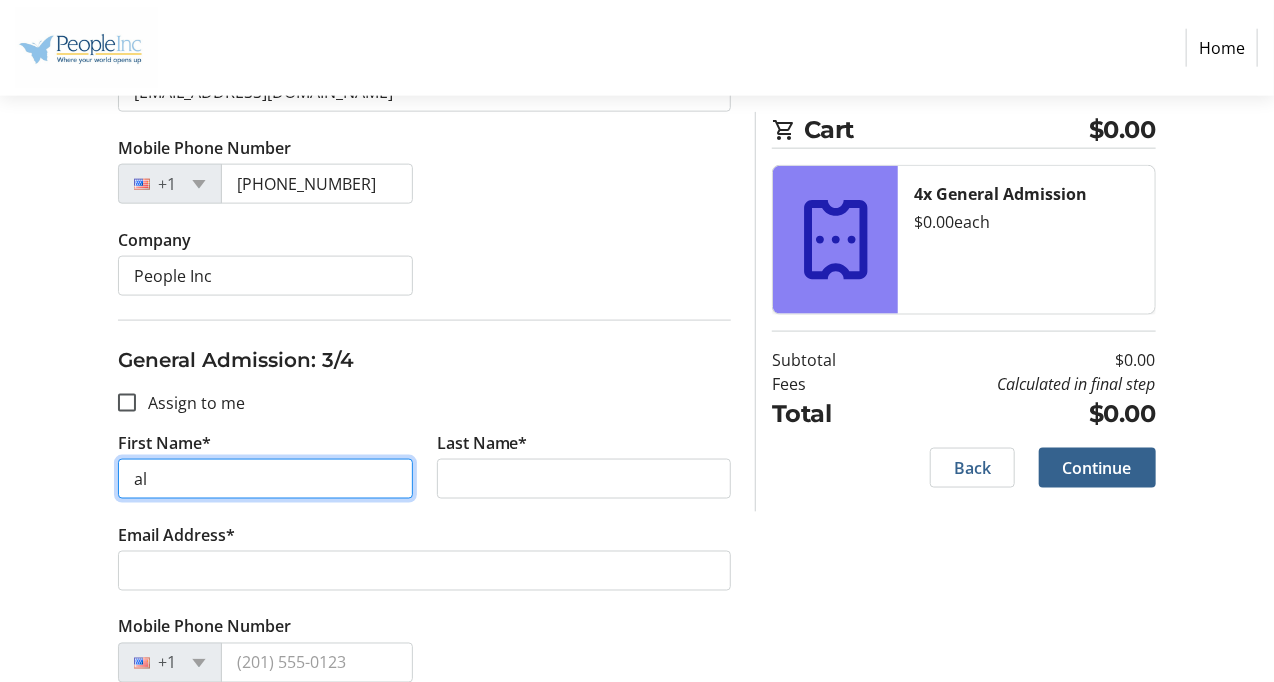 type on "a" 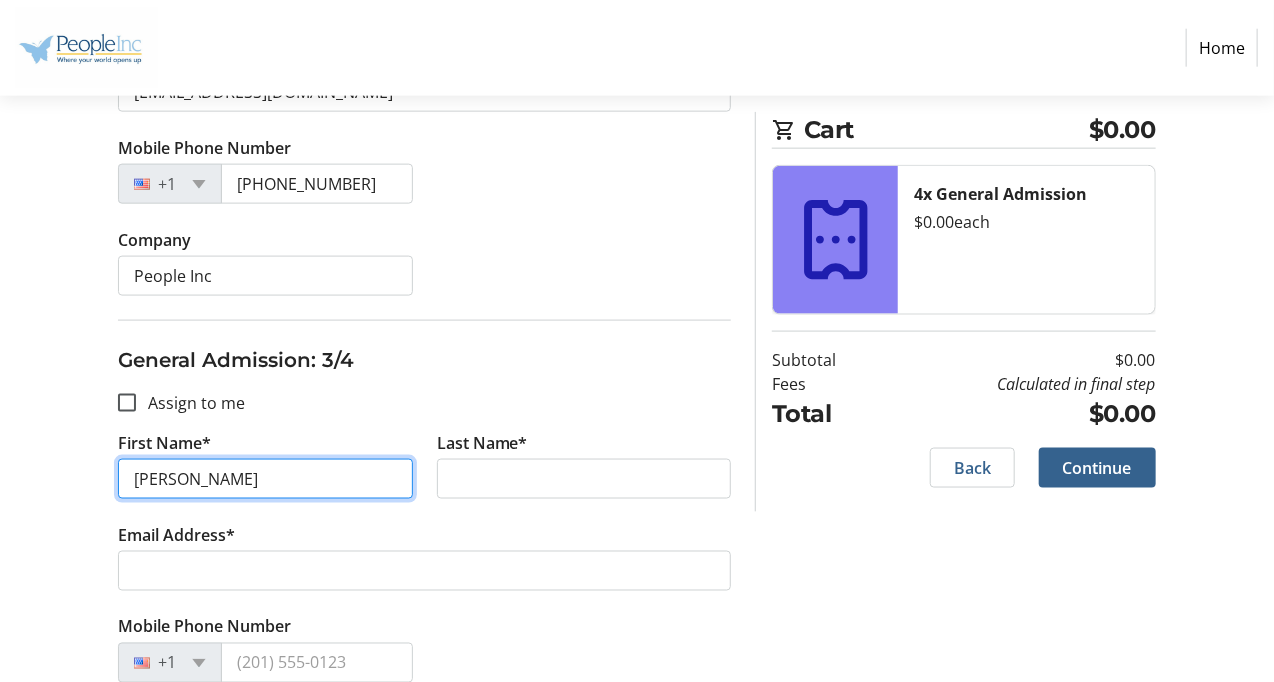 type on "[PERSON_NAME]" 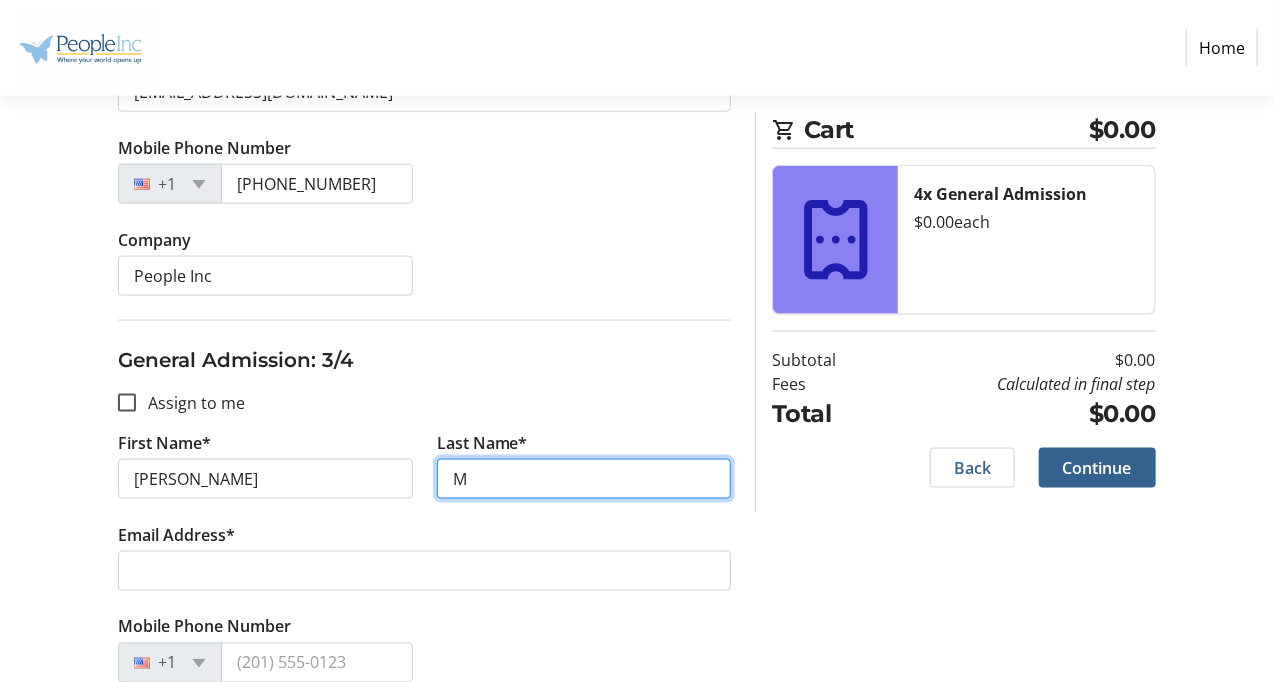 type on "[PERSON_NAME]" 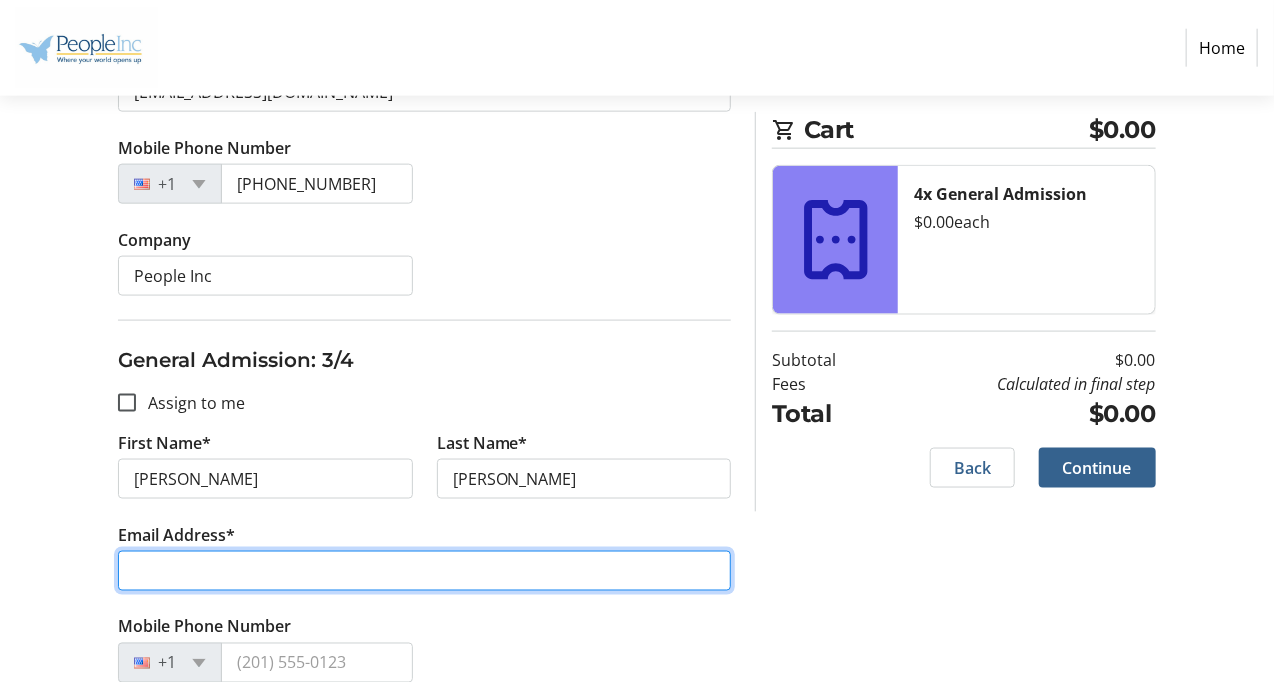 type on "[EMAIL_ADDRESS][DOMAIN_NAME]" 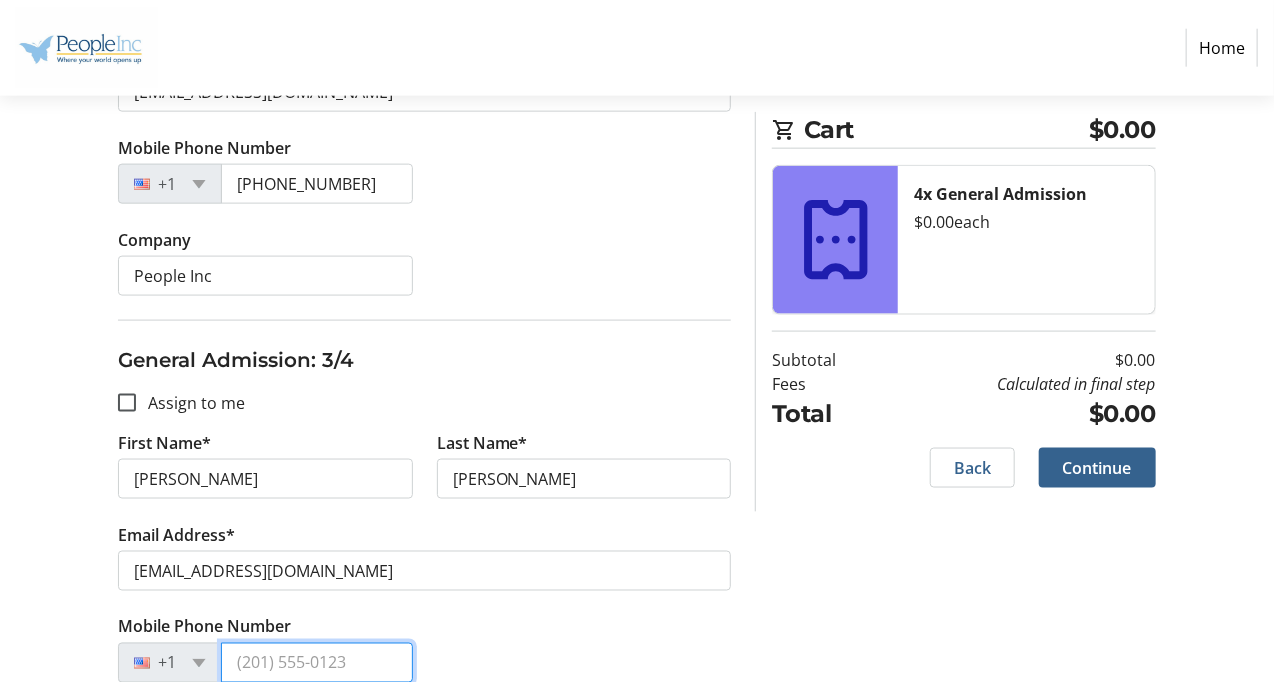 type on "[PHONE_NUMBER]" 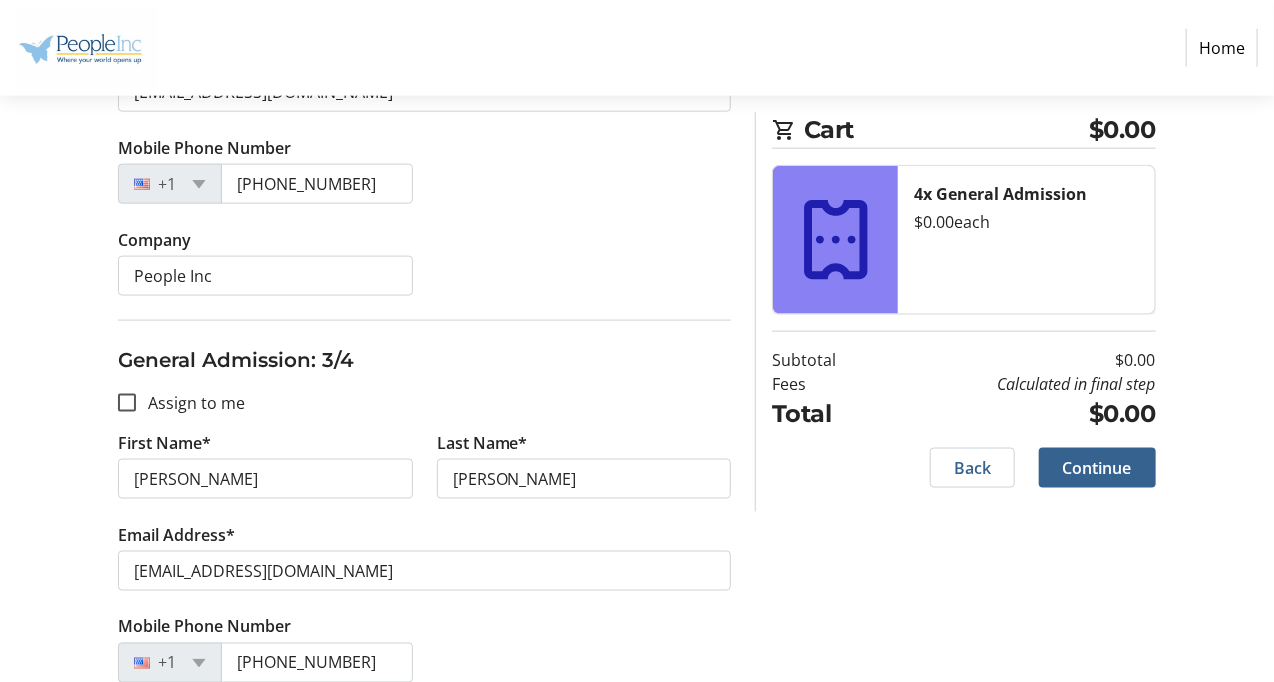 type on "People Inc" 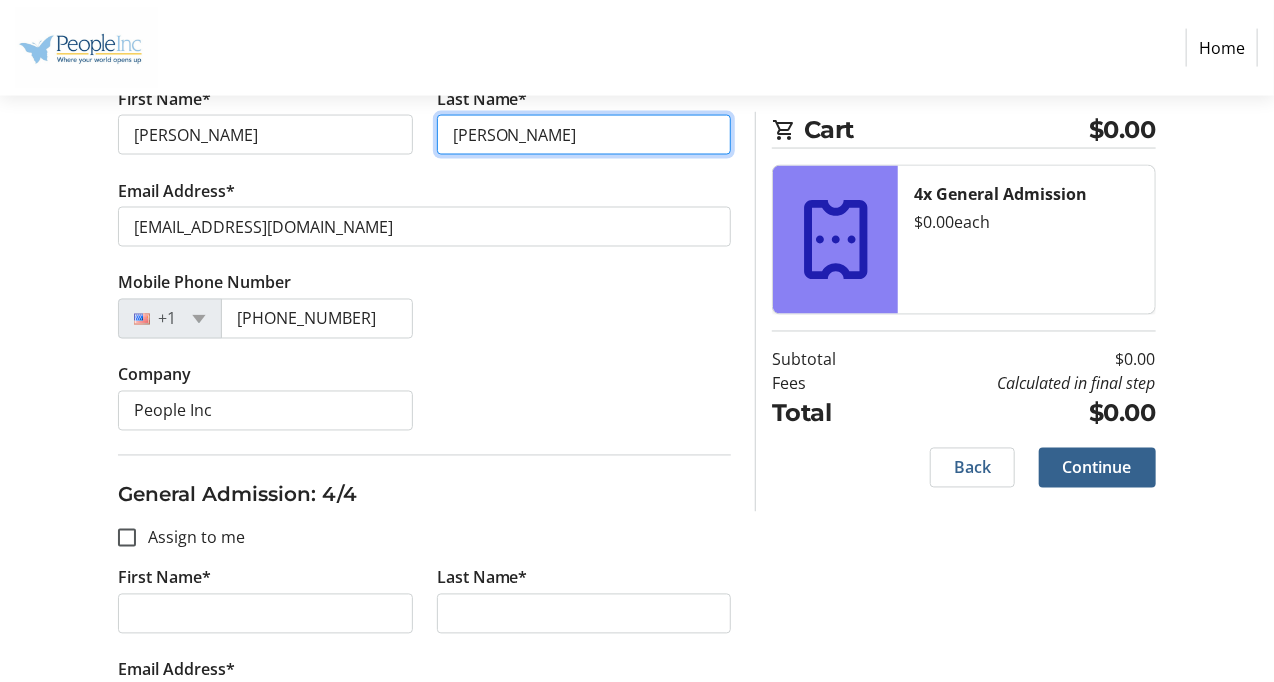 scroll, scrollTop: 1400, scrollLeft: 0, axis: vertical 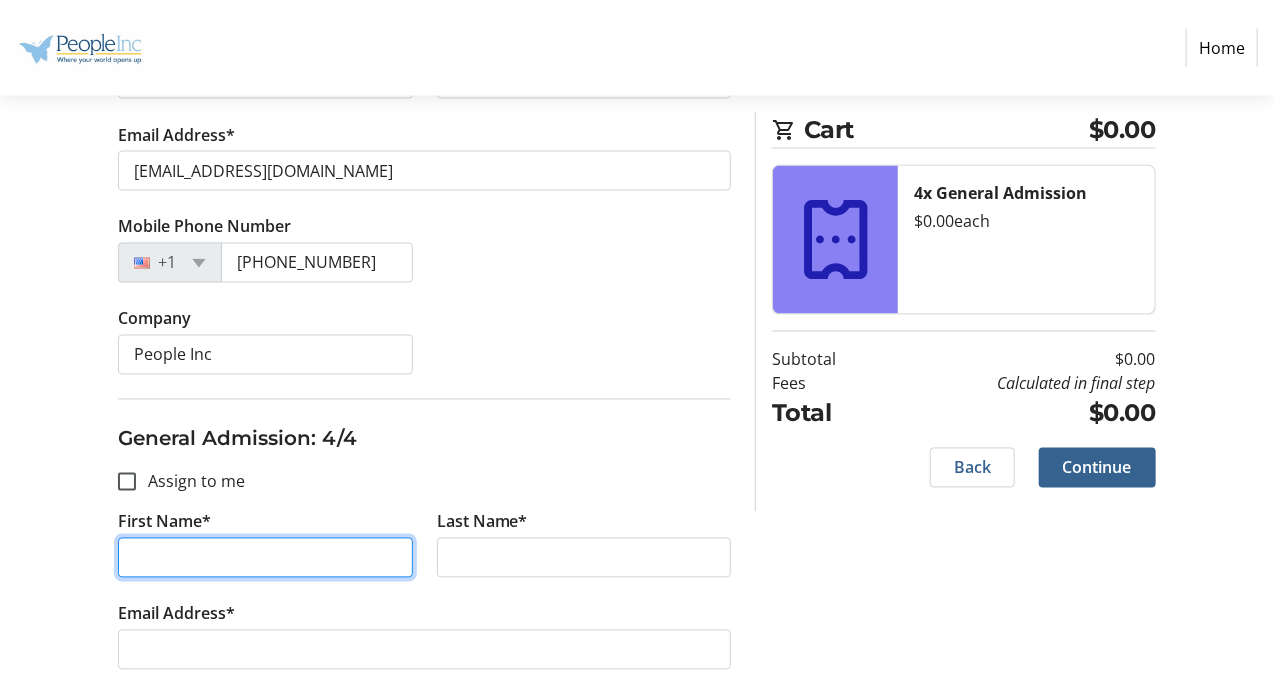 click on "First Name*" at bounding box center (265, 558) 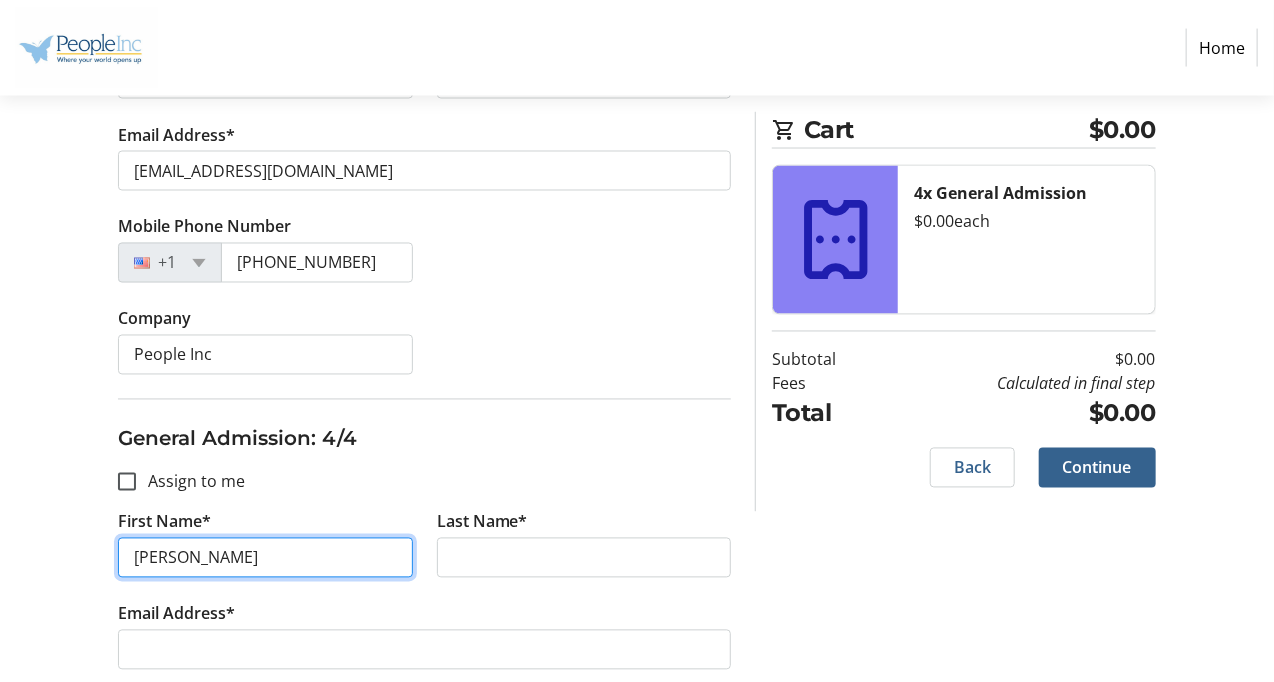 type on "[PERSON_NAME]" 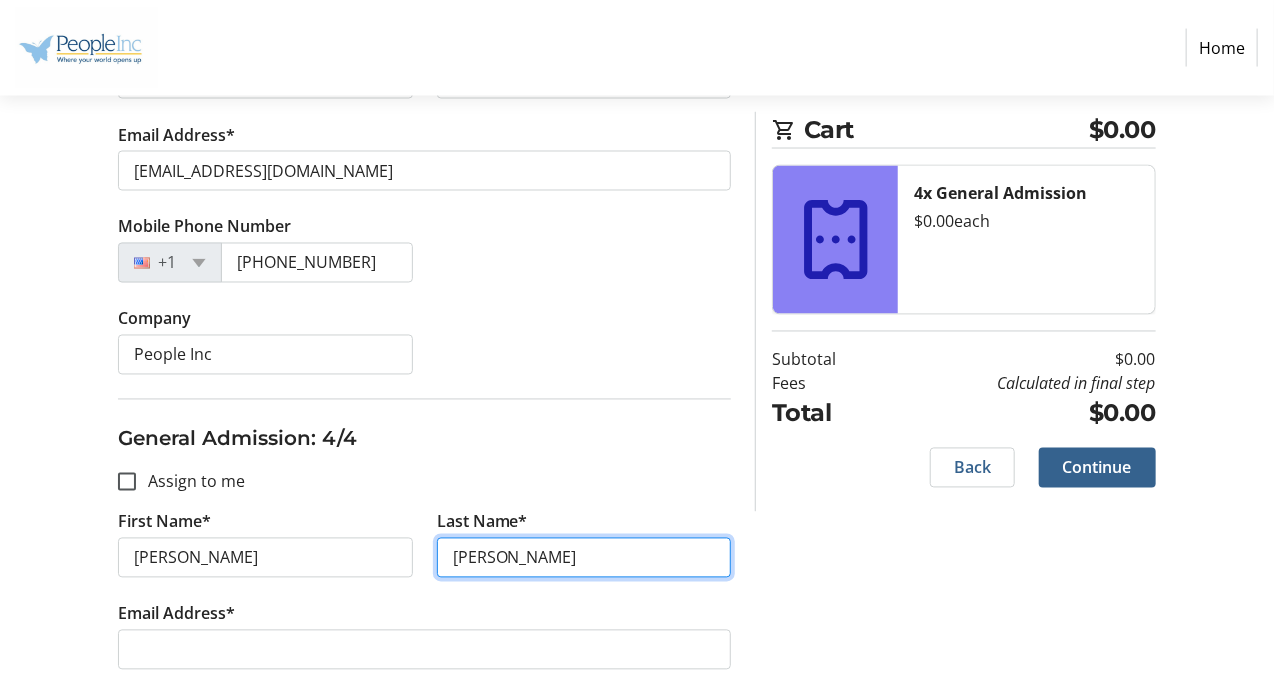 type on "[PERSON_NAME]" 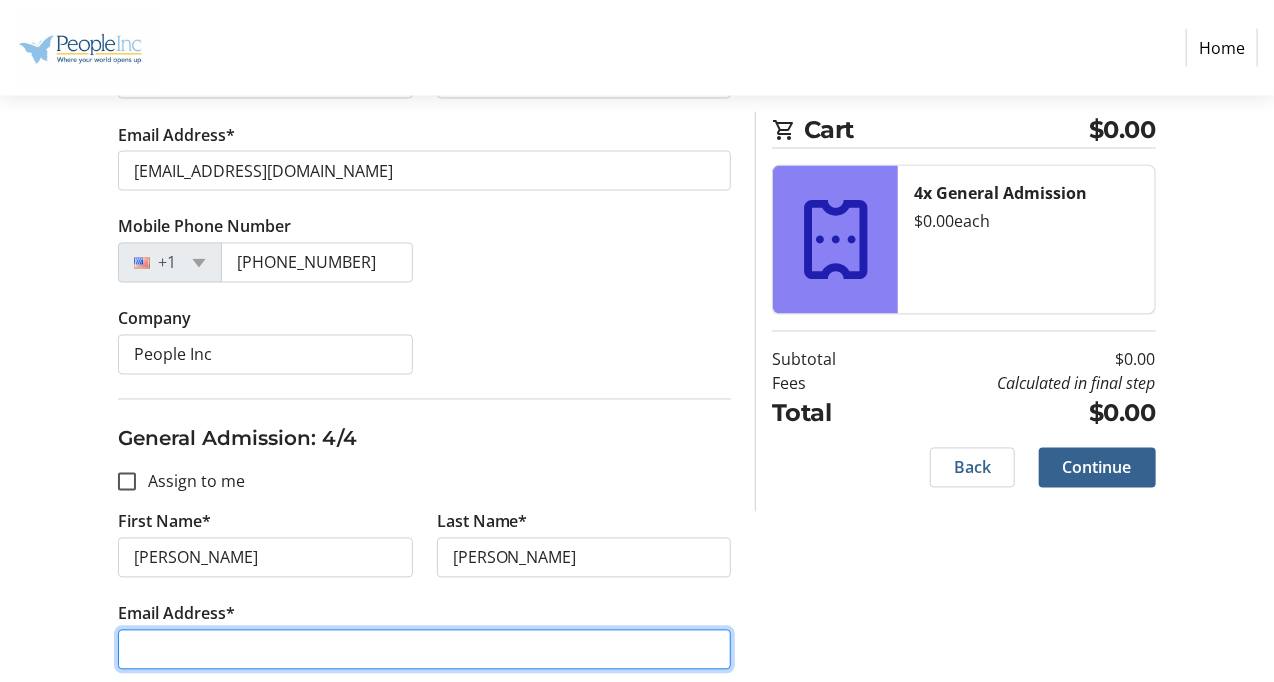 type on "[EMAIL_ADDRESS][DOMAIN_NAME]" 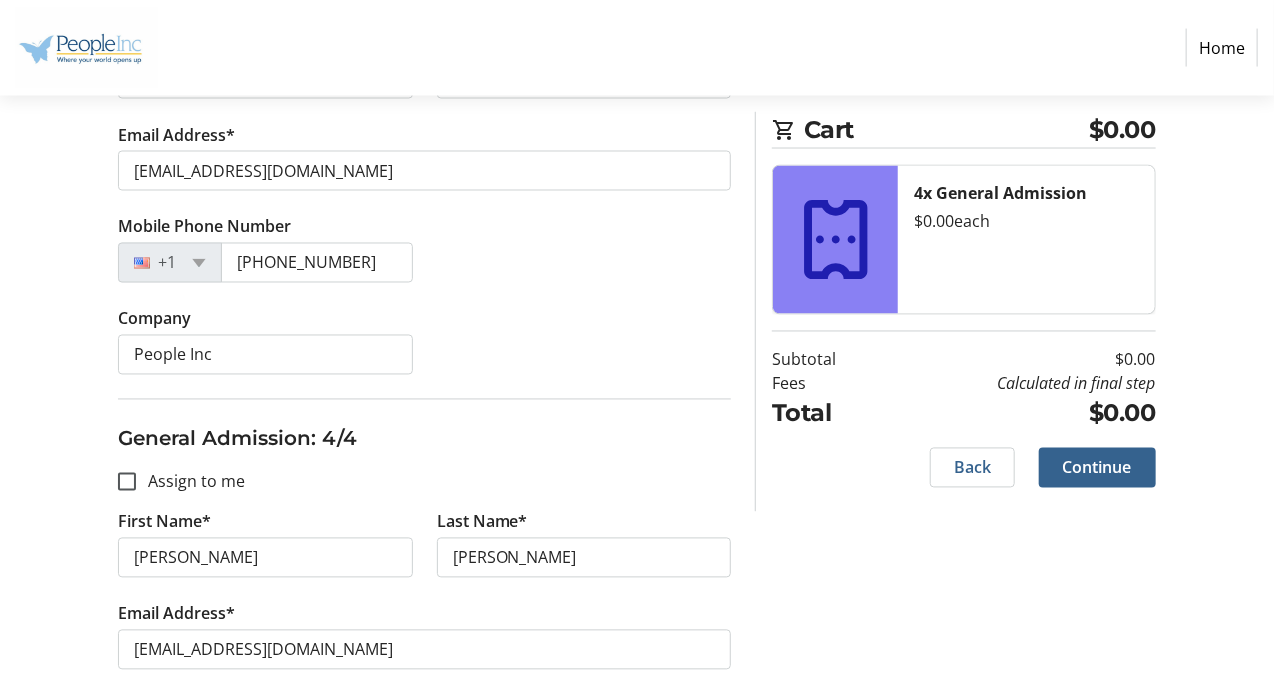 type on "[PHONE_NUMBER]" 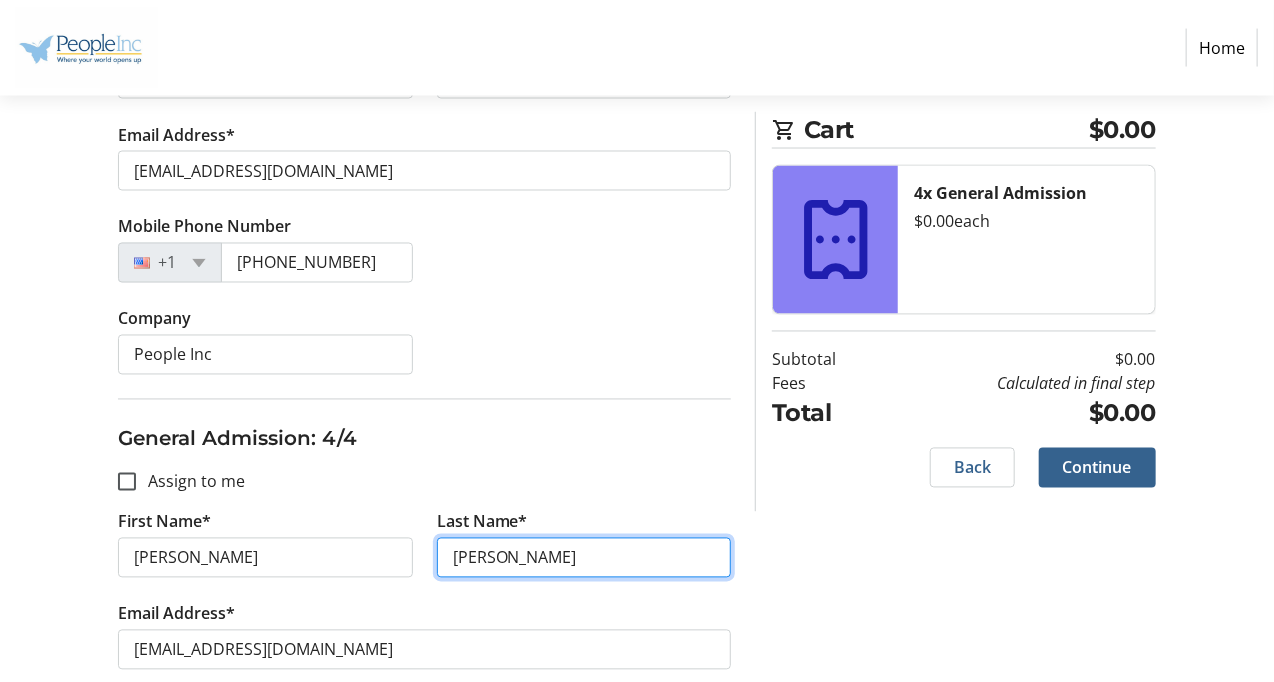 type on "[PERSON_NAME]" 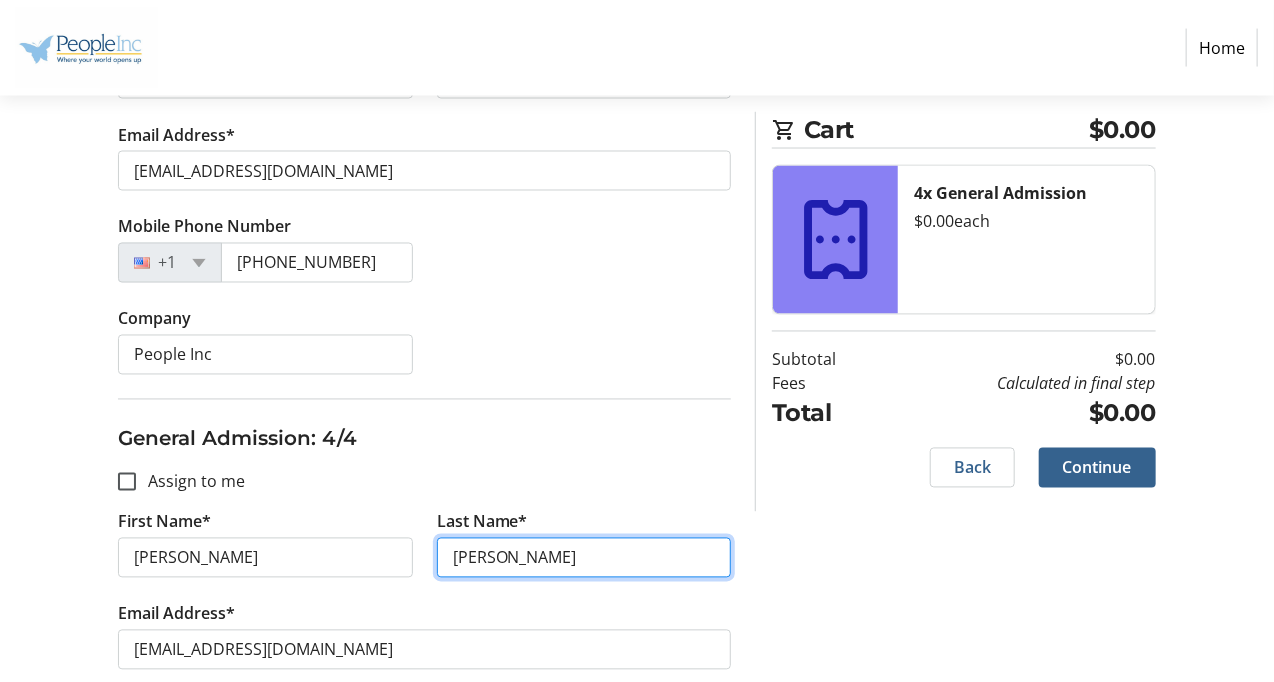 drag, startPoint x: 514, startPoint y: 549, endPoint x: 468, endPoint y: 523, distance: 52.83938 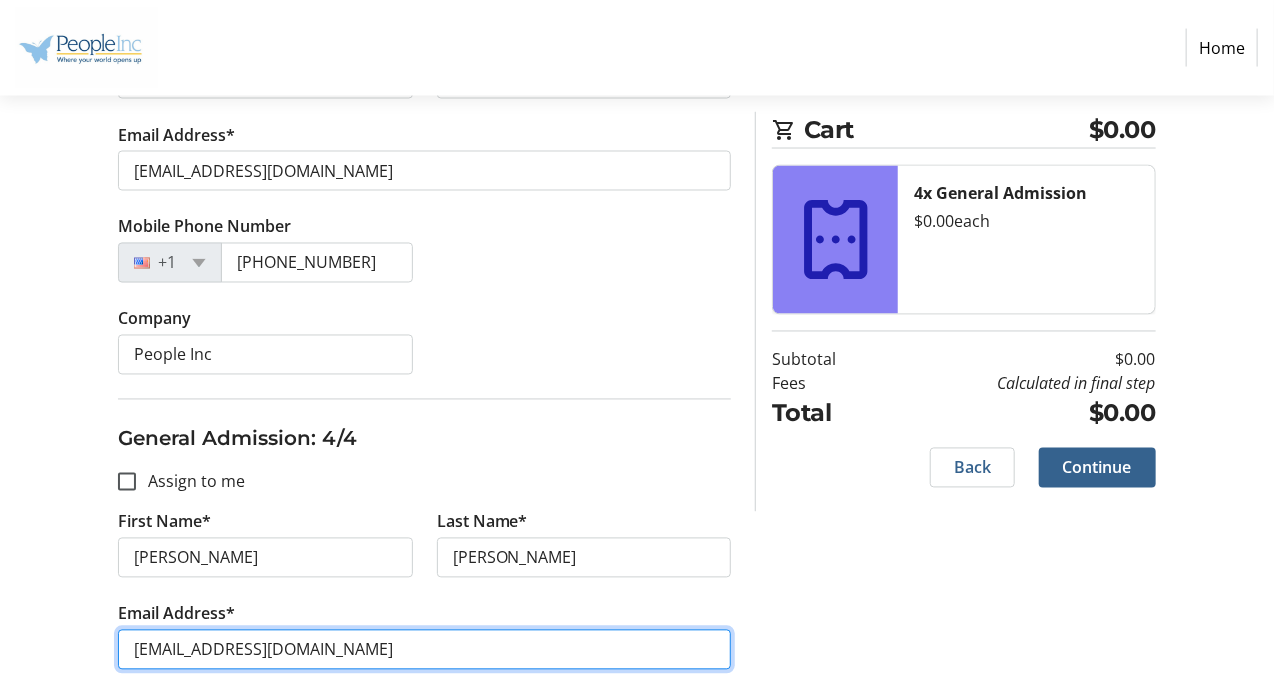 click on "[EMAIL_ADDRESS][DOMAIN_NAME]" at bounding box center [424, 650] 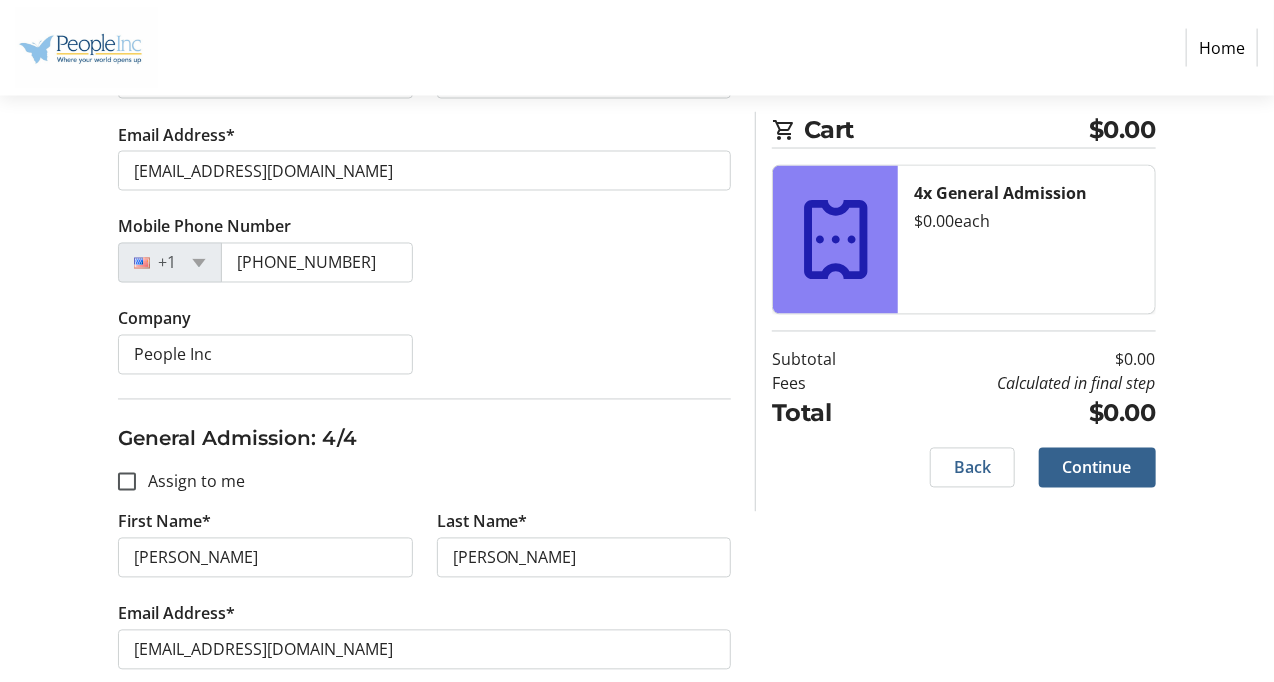 click on "General Admission: 4/4" 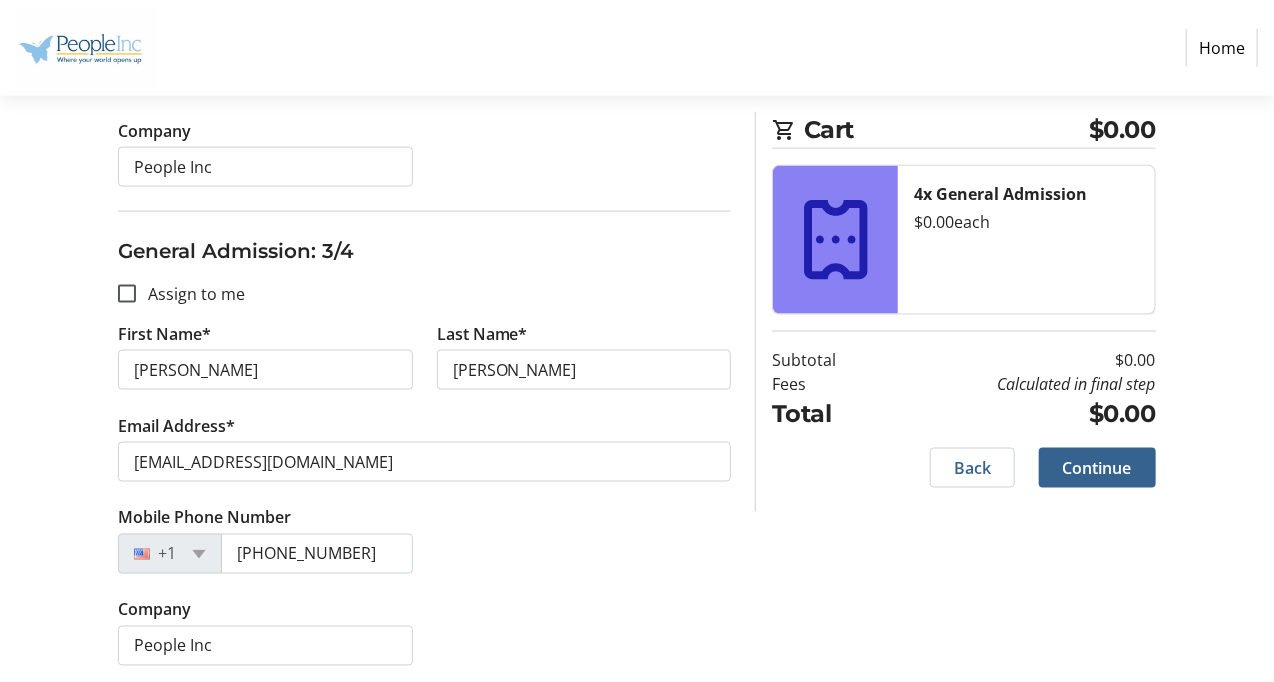 scroll, scrollTop: 1090, scrollLeft: 0, axis: vertical 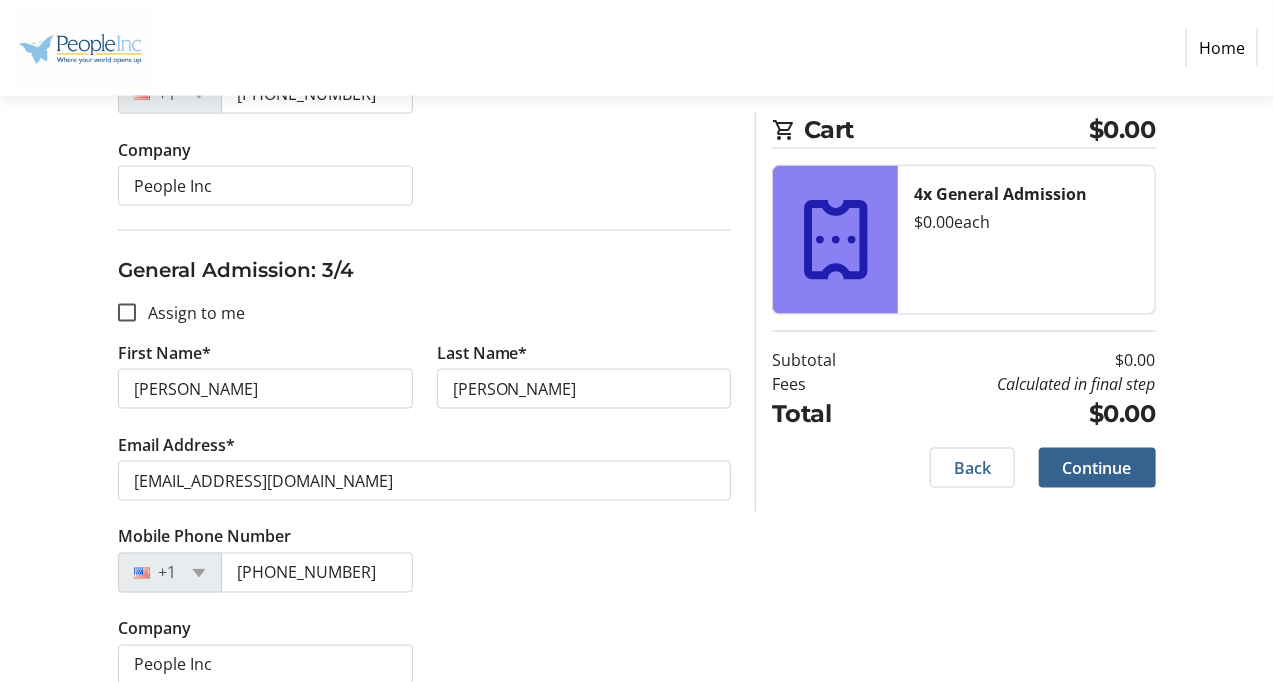 click on "Continue" 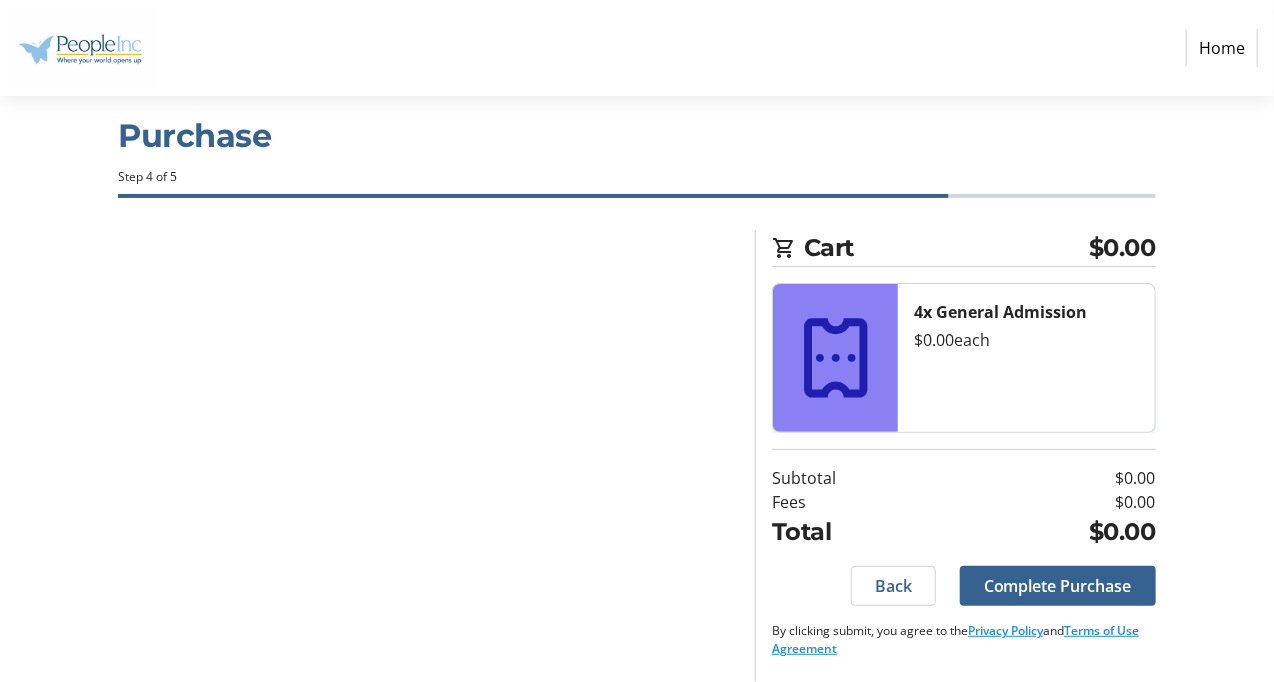 scroll, scrollTop: 31, scrollLeft: 0, axis: vertical 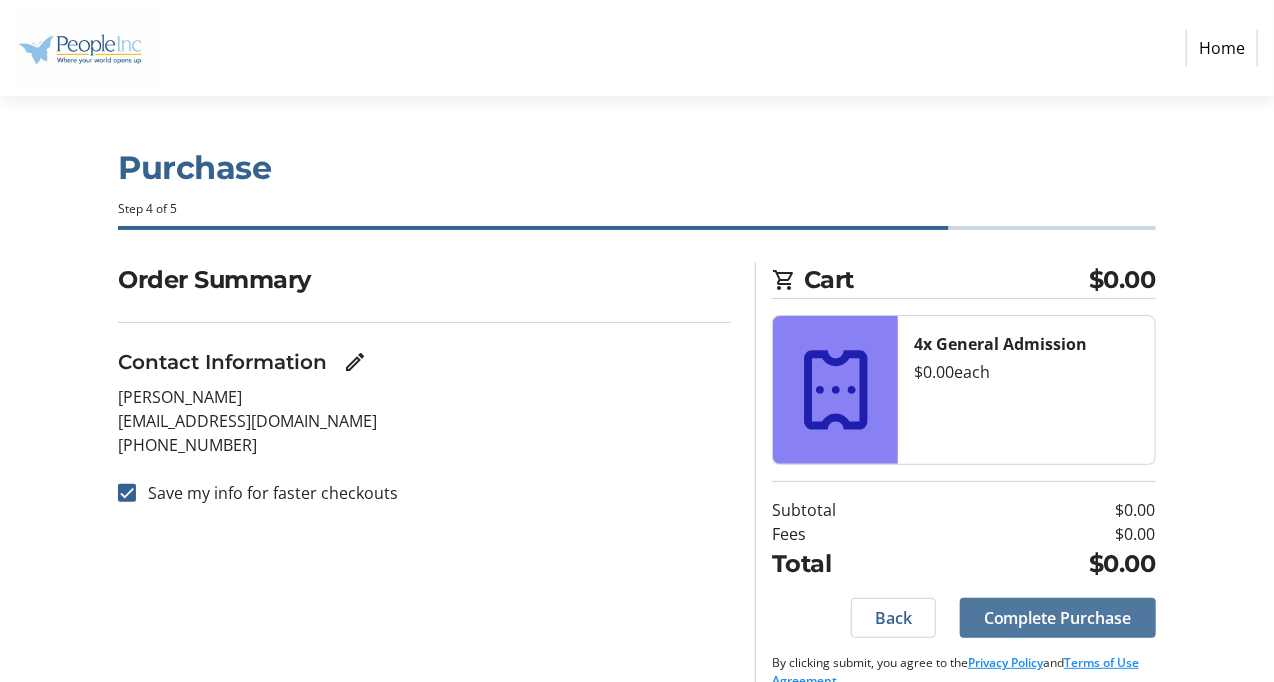 click on "Complete Purchase" 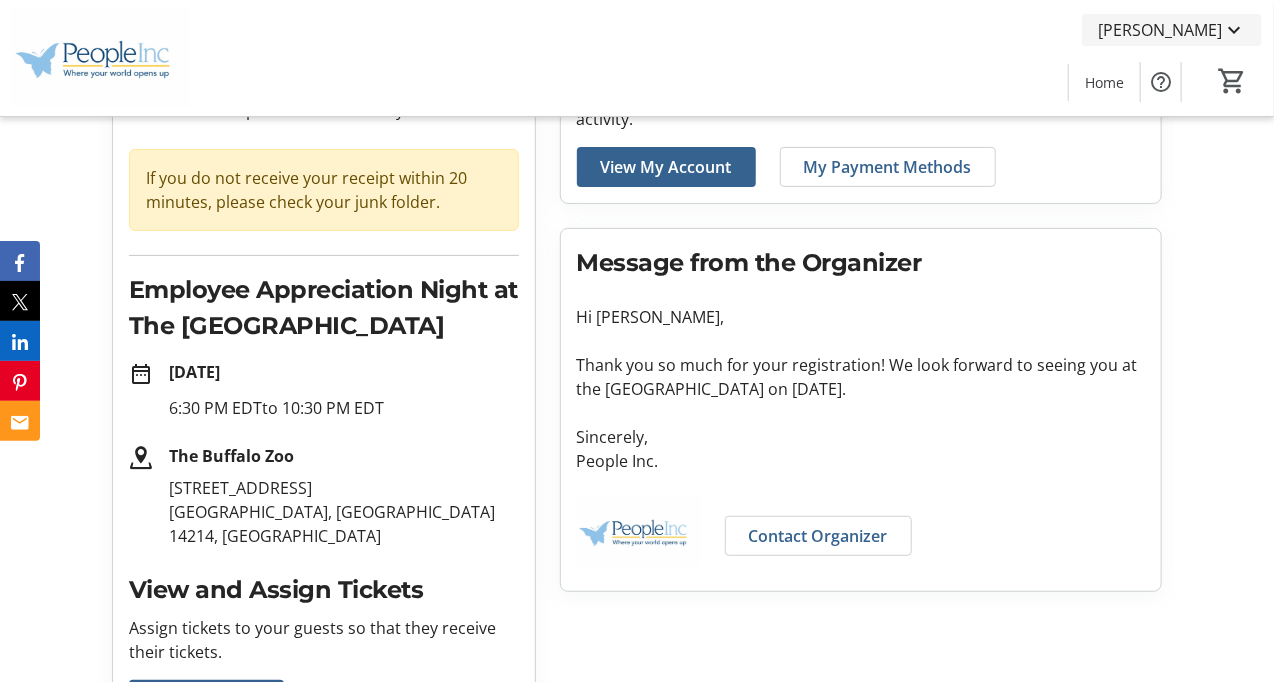 scroll, scrollTop: 0, scrollLeft: 0, axis: both 